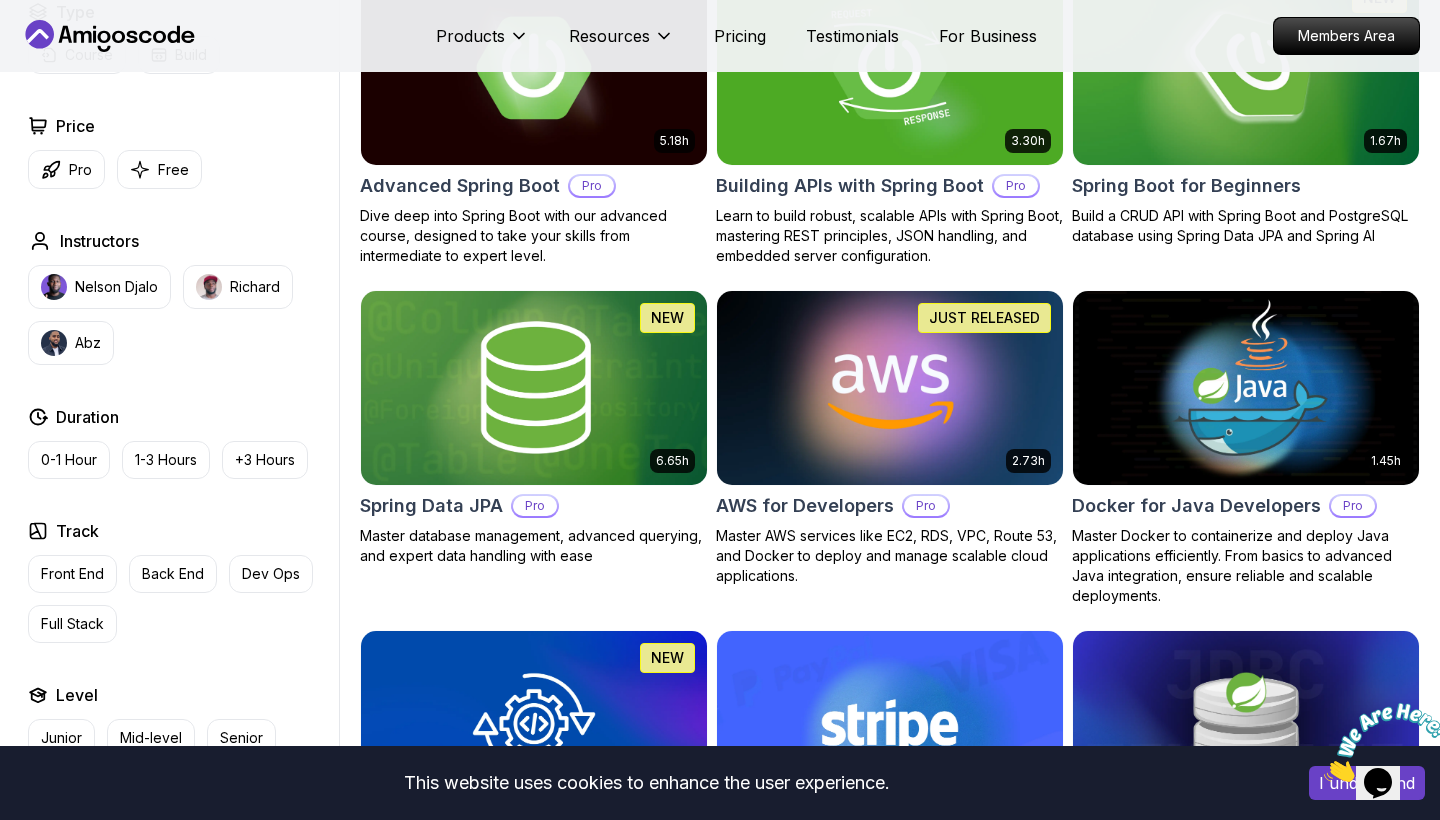 scroll, scrollTop: 0, scrollLeft: 0, axis: both 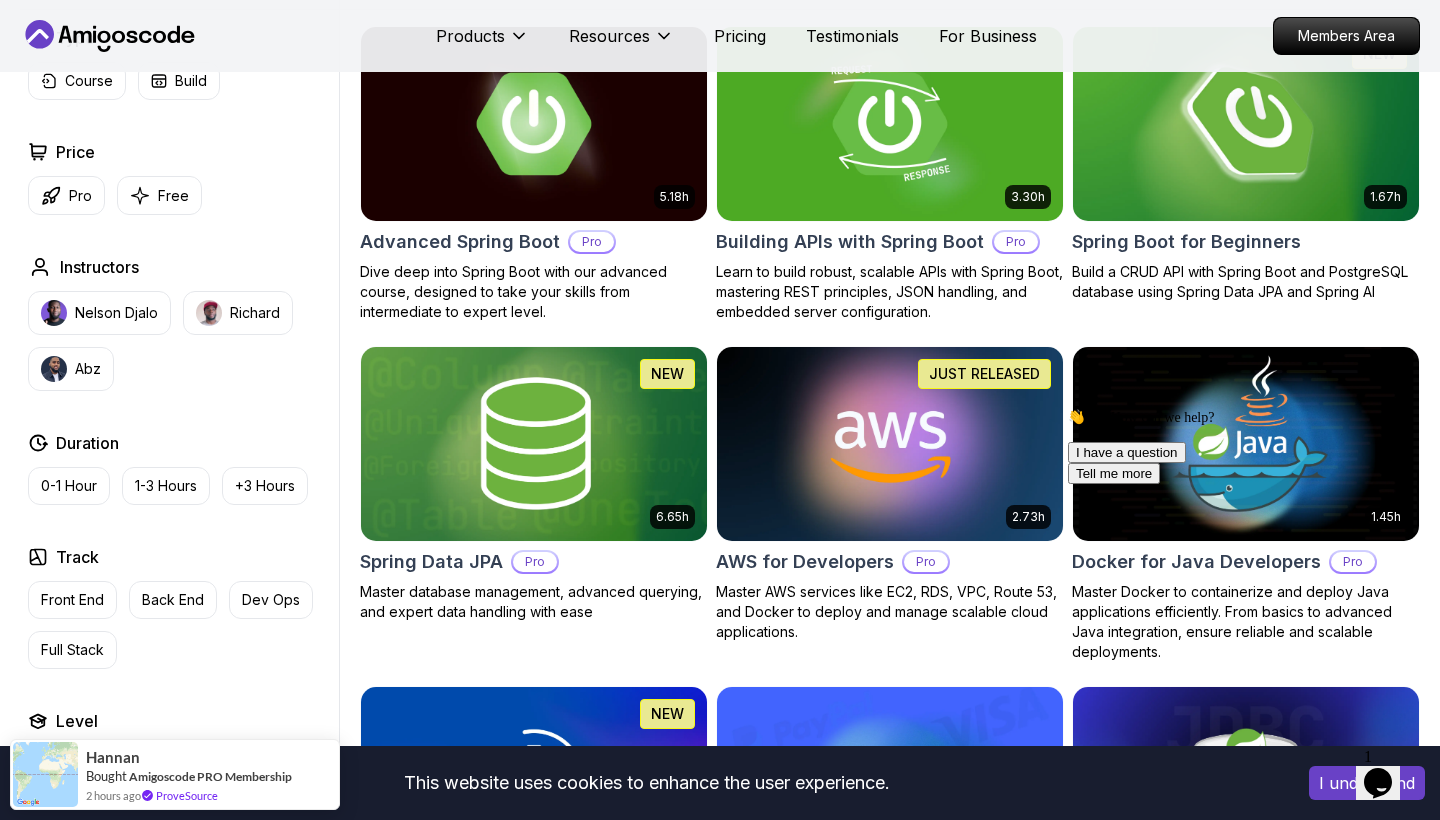 click at bounding box center [1245, 123] 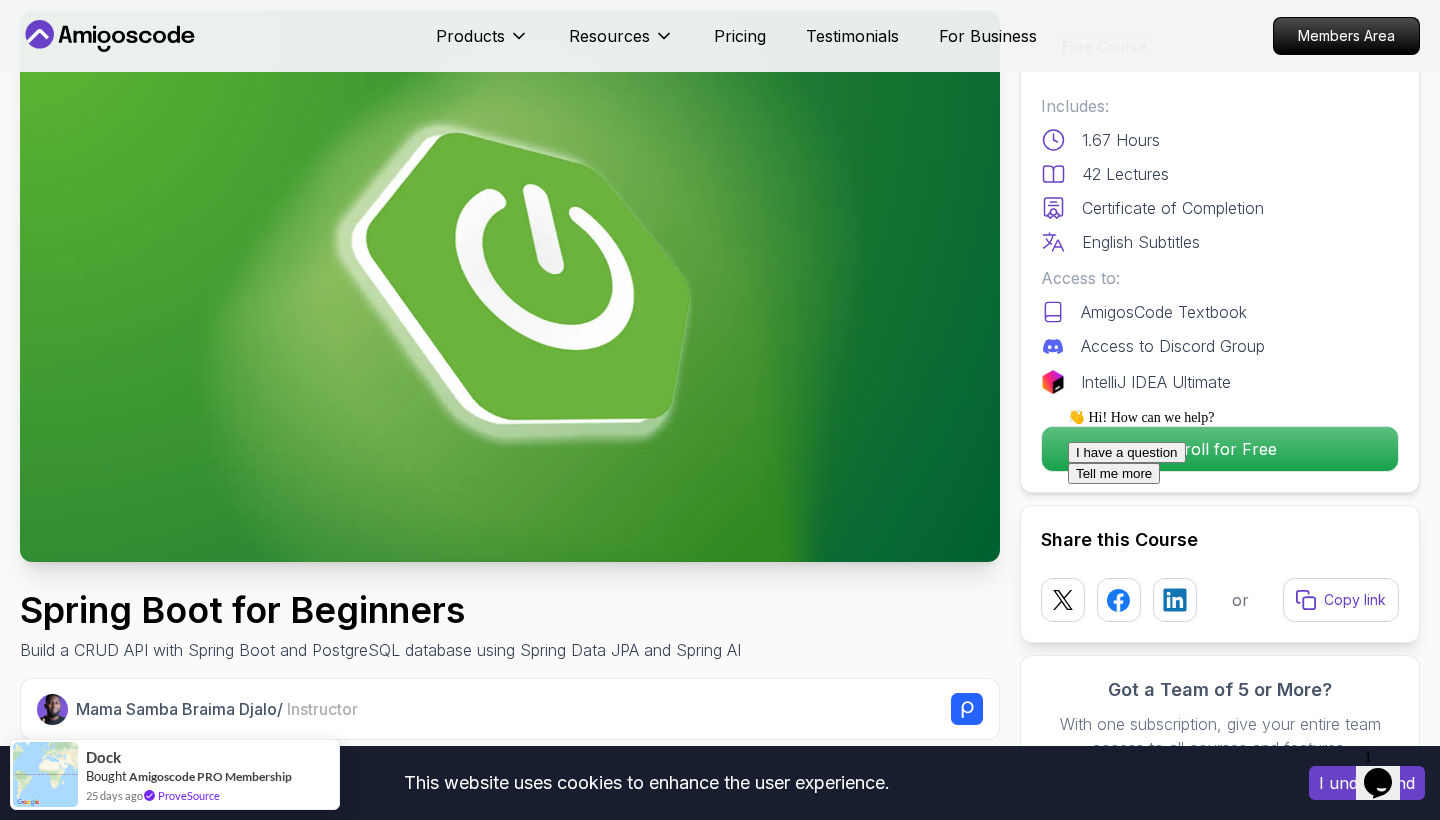 scroll, scrollTop: 111, scrollLeft: 0, axis: vertical 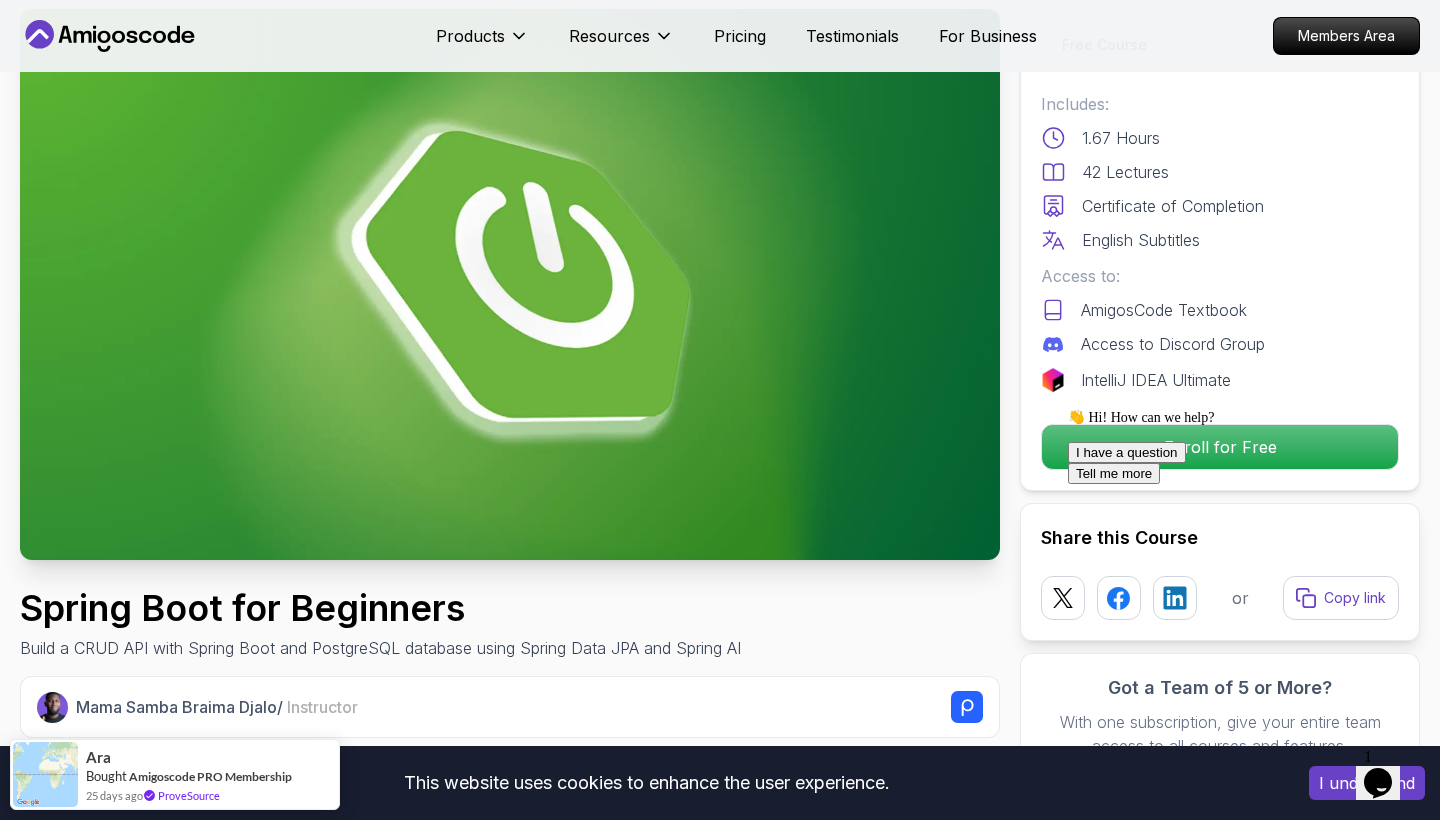 click on "👋 Hi! How can we help? I have a question Tell me more" at bounding box center (1248, 446) 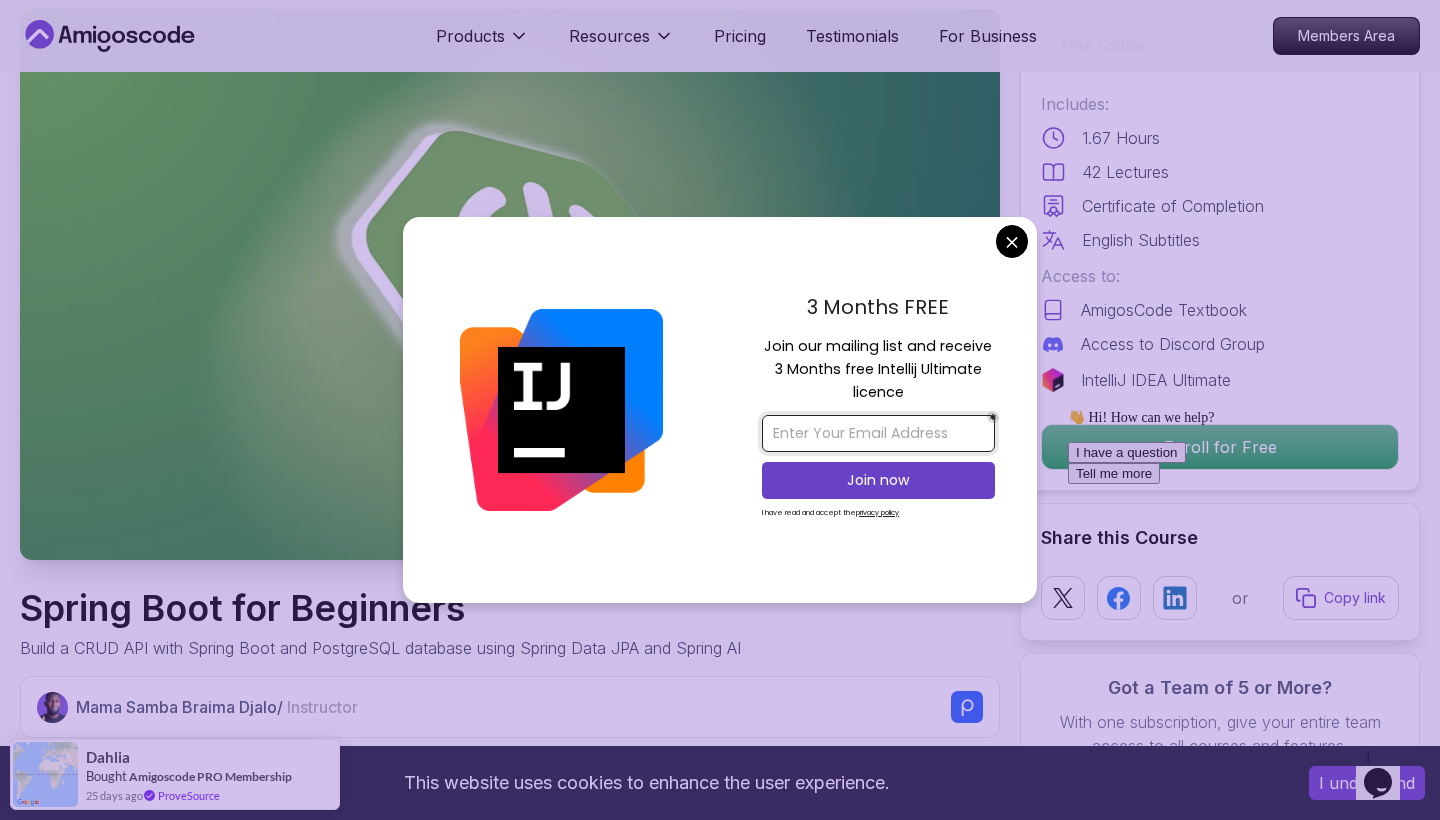 click at bounding box center (878, 433) 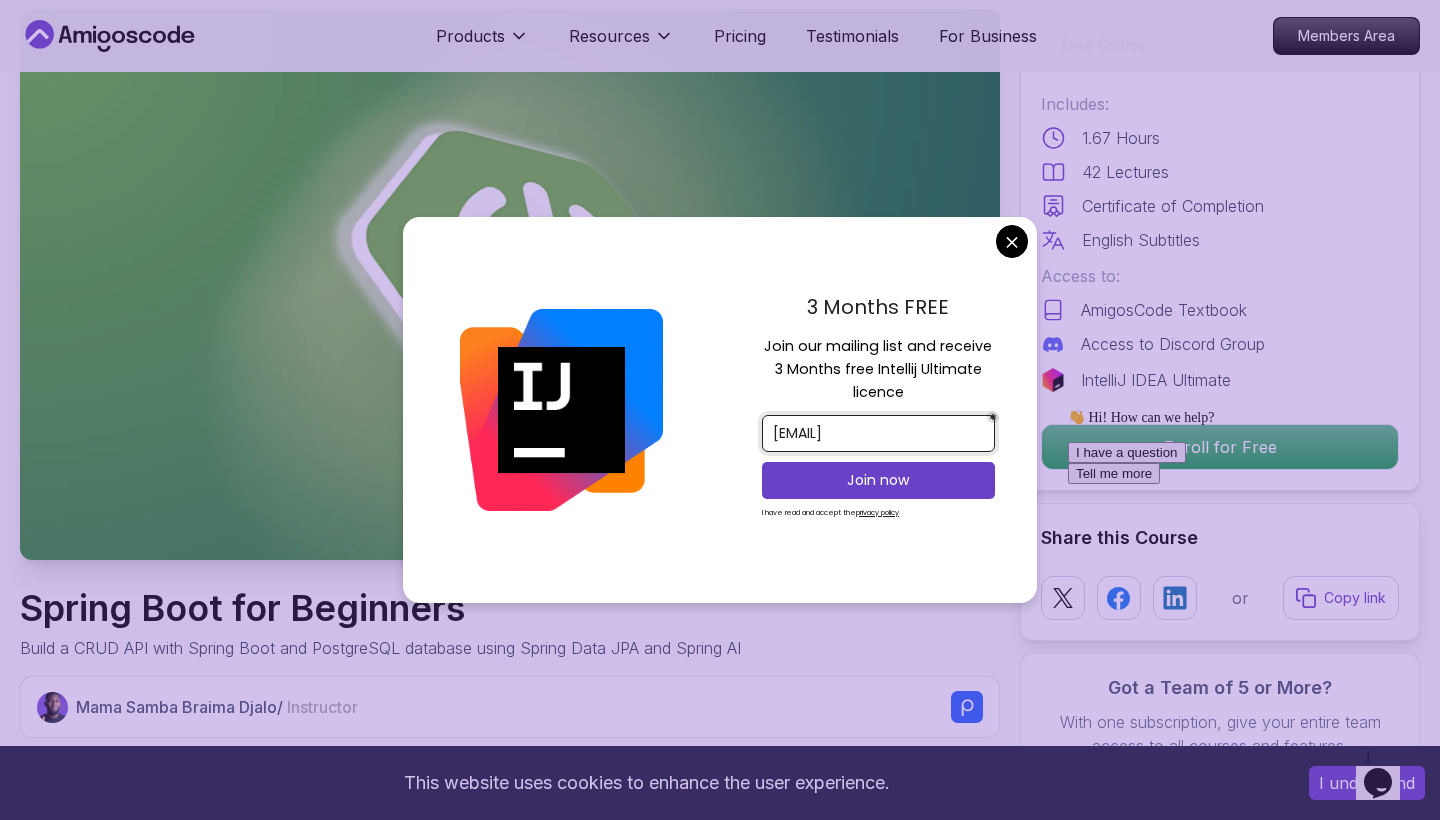 type on "adriannya@gmail.com" 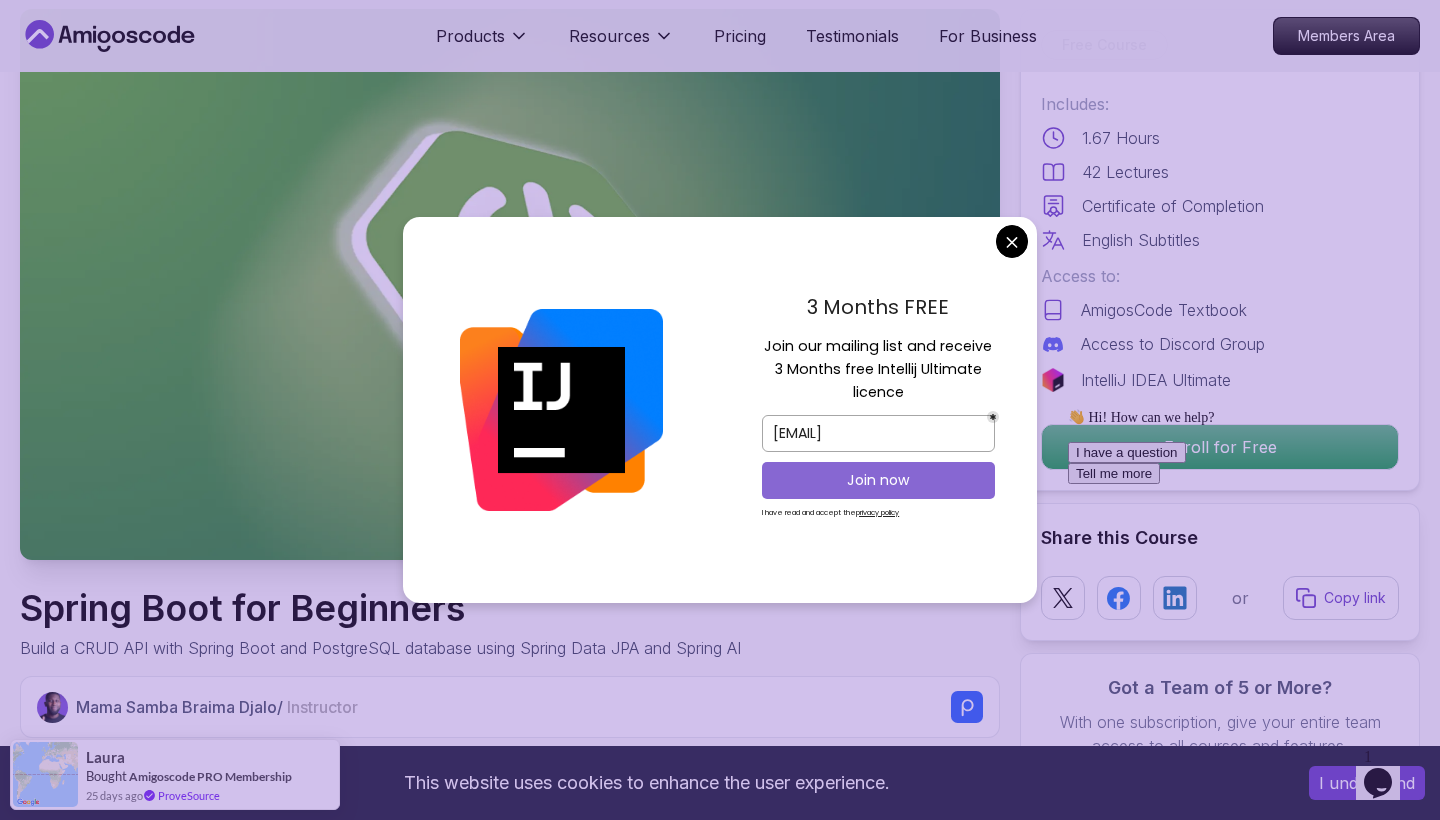 click on "Join now" at bounding box center [878, 480] 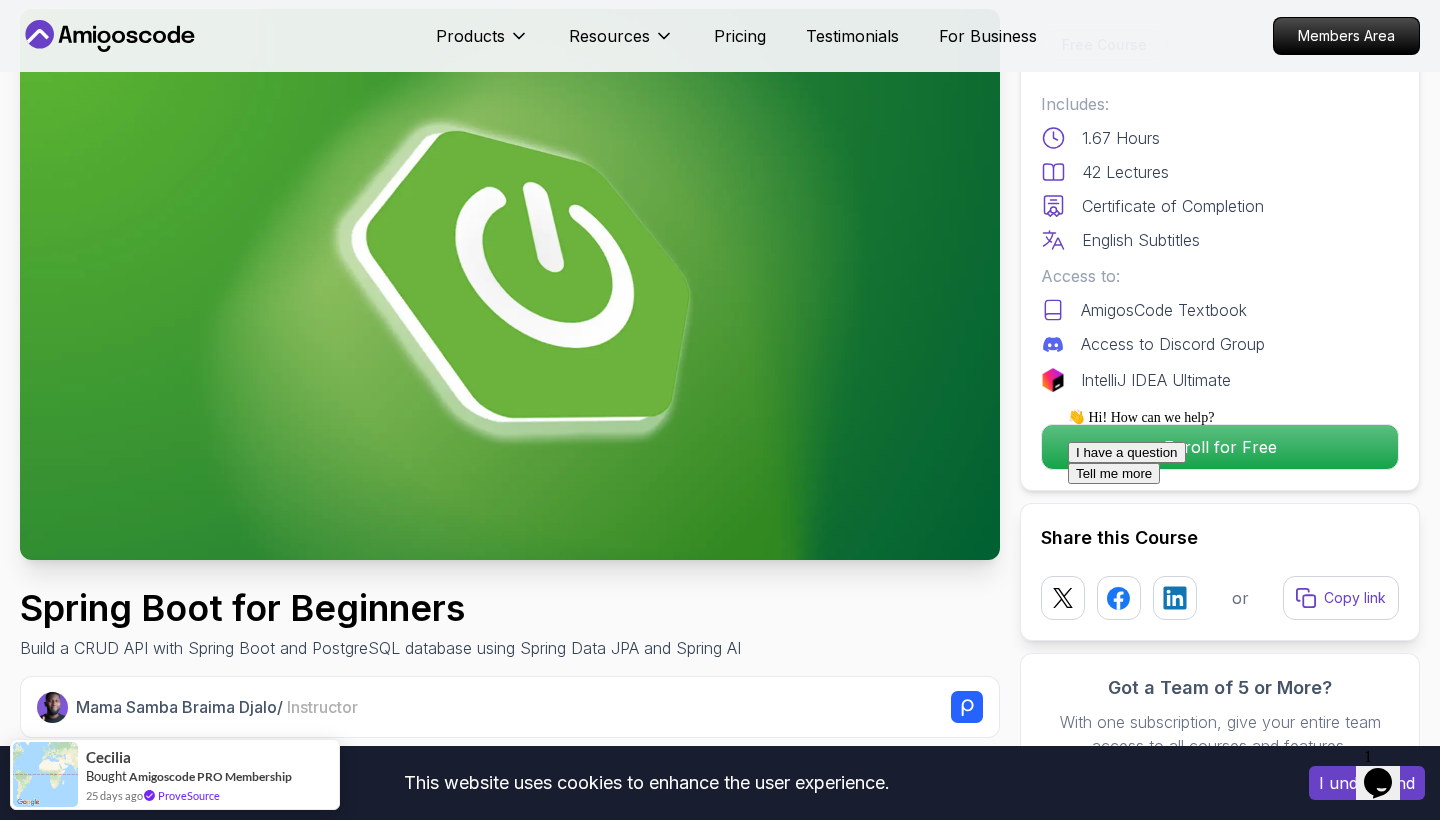 click on "This website uses cookies to enhance the user experience. I understand Products Resources Pricing Testimonials For Business Members Area Products Resources Pricing Testimonials For Business Members Area Spring Boot for Beginners Build a CRUD API with Spring Boot and PostgreSQL database using Spring Data JPA and Spring AI Mama Samba Braima Djalo  /   Instructor Free Course Includes: 1.67 Hours 42 Lectures Certificate of Completion English Subtitles Access to: AmigosCode Textbook Access to Discord Group IntelliJ IDEA Ultimate Enroll for Free Share this Course or Copy link Got a Team of 5 or More? With one subscription, give your entire team access to all courses and features. Check our Business Plan Mama Samba Braima Djalo  /   Instructor What you will learn java spring spring-boot postgres terminal ai git github chatgpt The Basics of Spring - Learn the fundamental concepts and features of the Spring framework. Spring Boot - Understand how to use Spring Boot to simplify the development of Spring applications." at bounding box center (720, 4947) 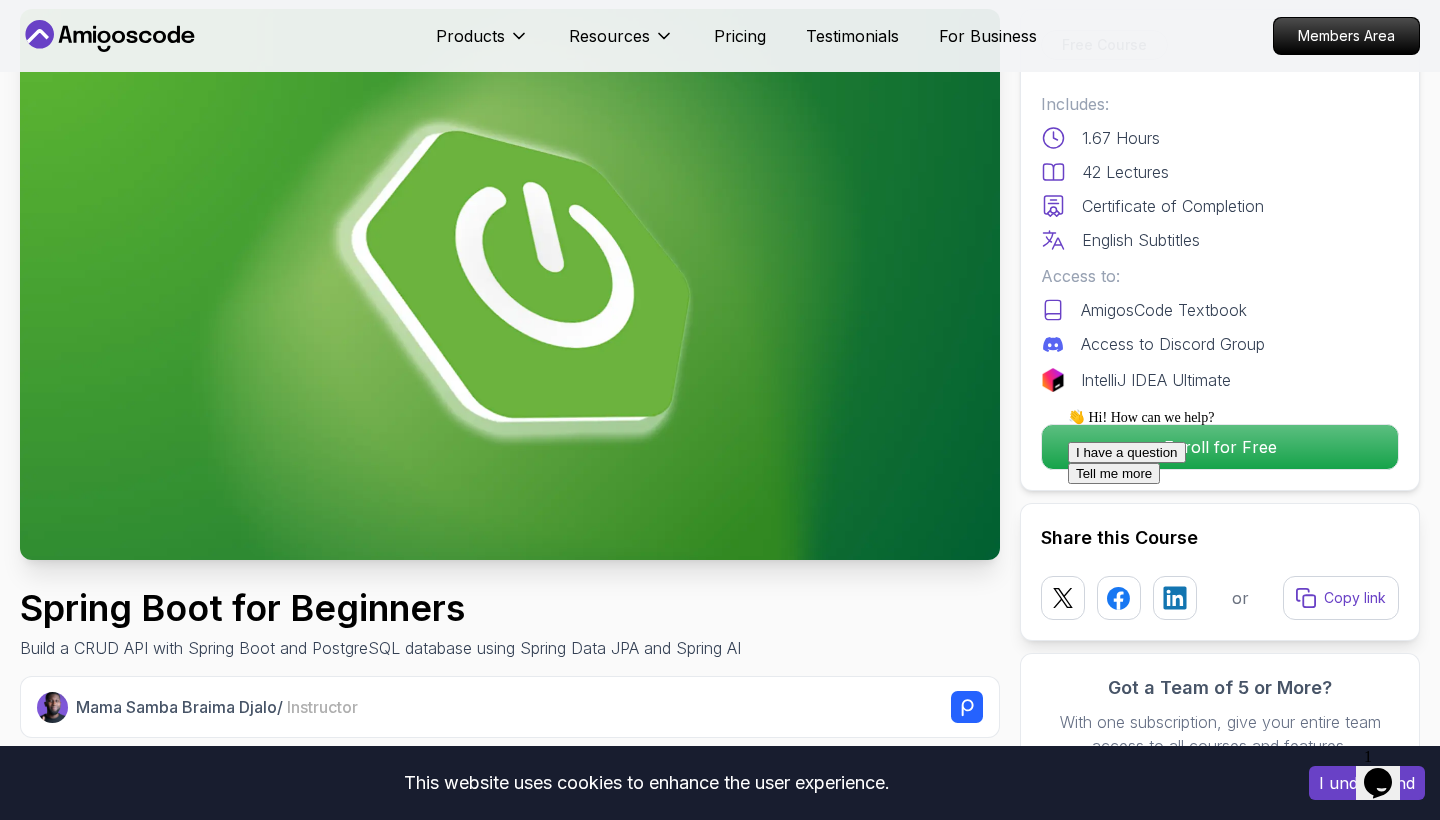 click on "👋 Hi! How can we help? I have a question Tell me more" at bounding box center (1248, 446) 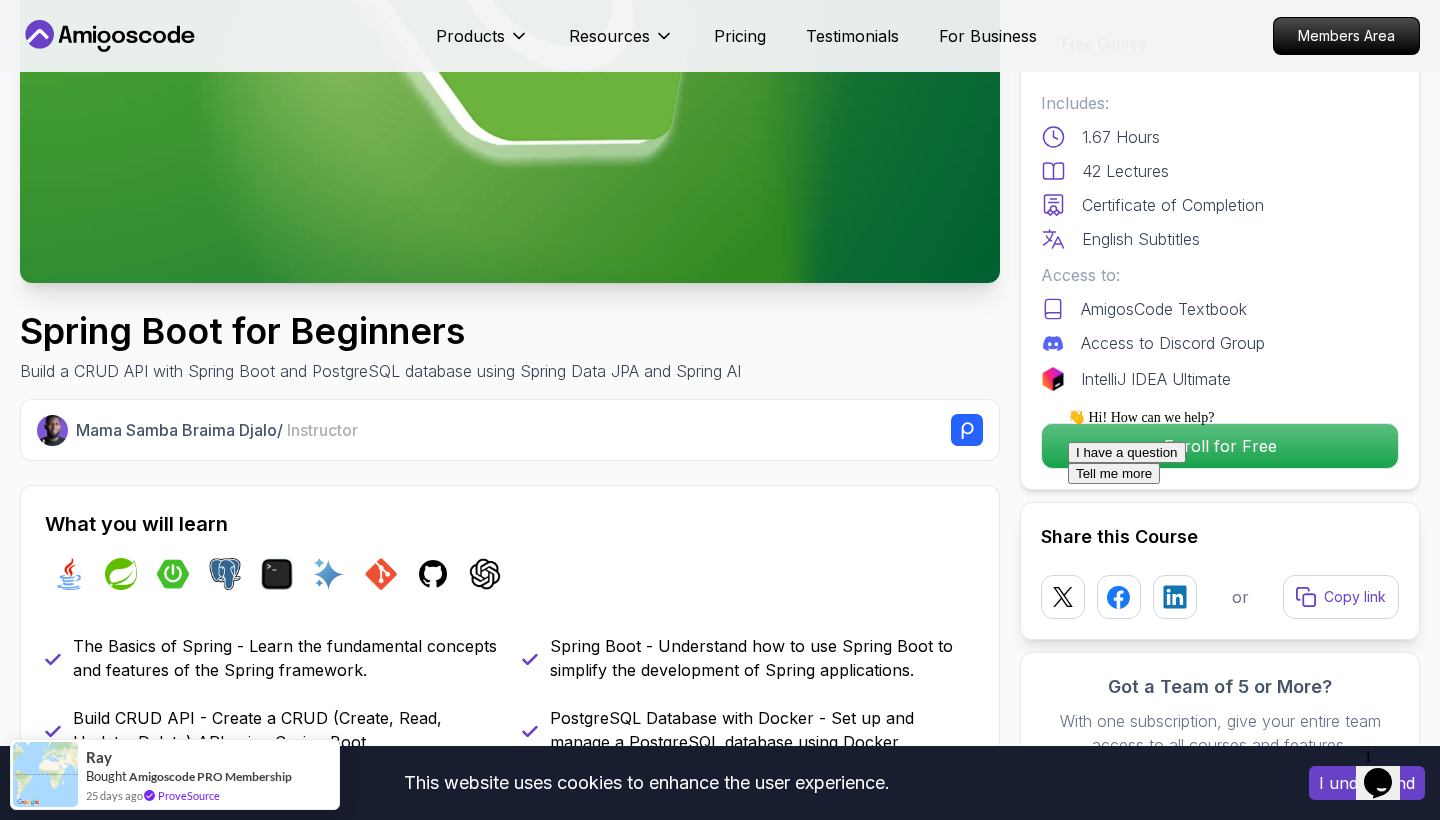 scroll, scrollTop: 521, scrollLeft: 0, axis: vertical 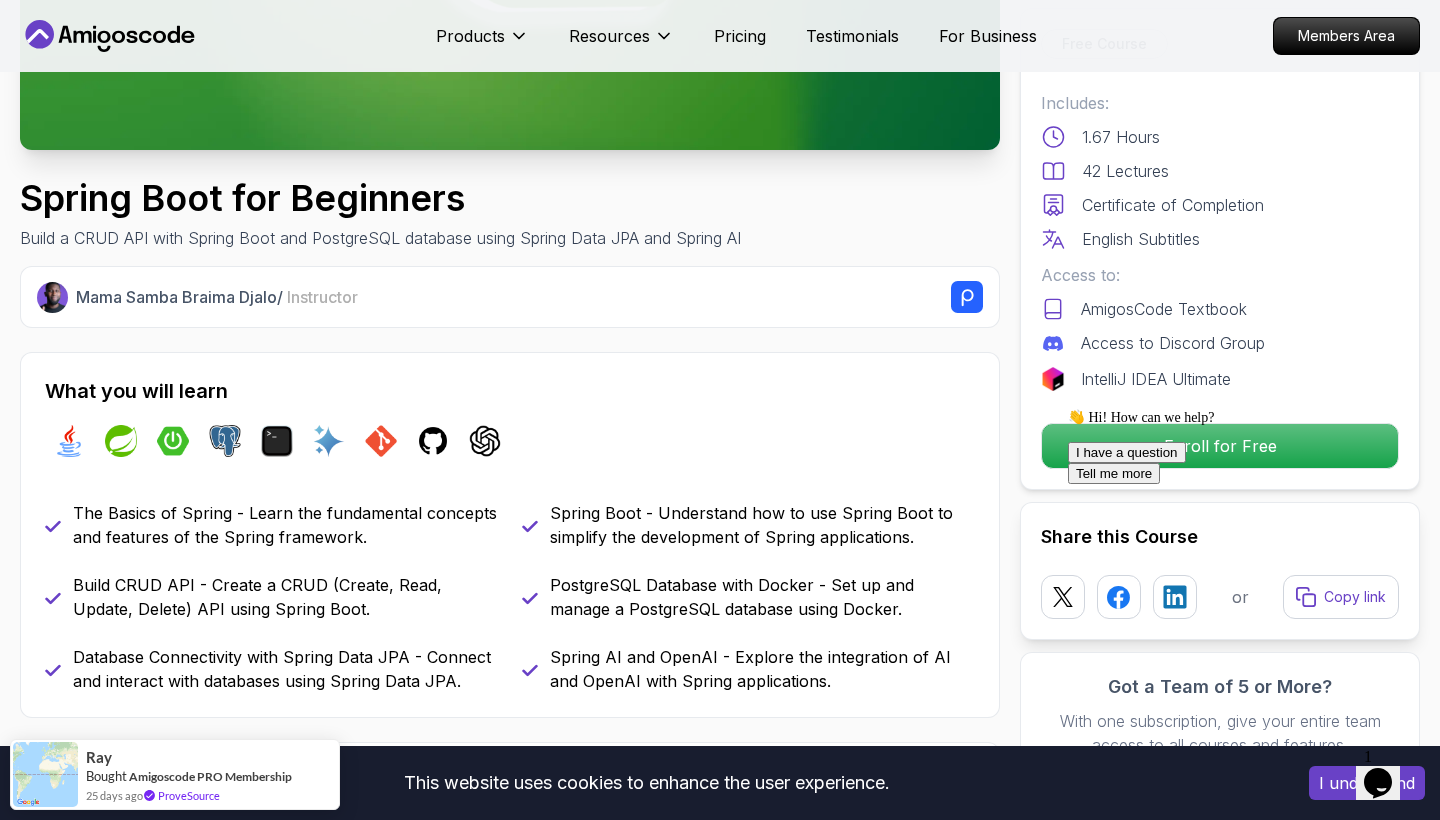 click at bounding box center (1068, 409) 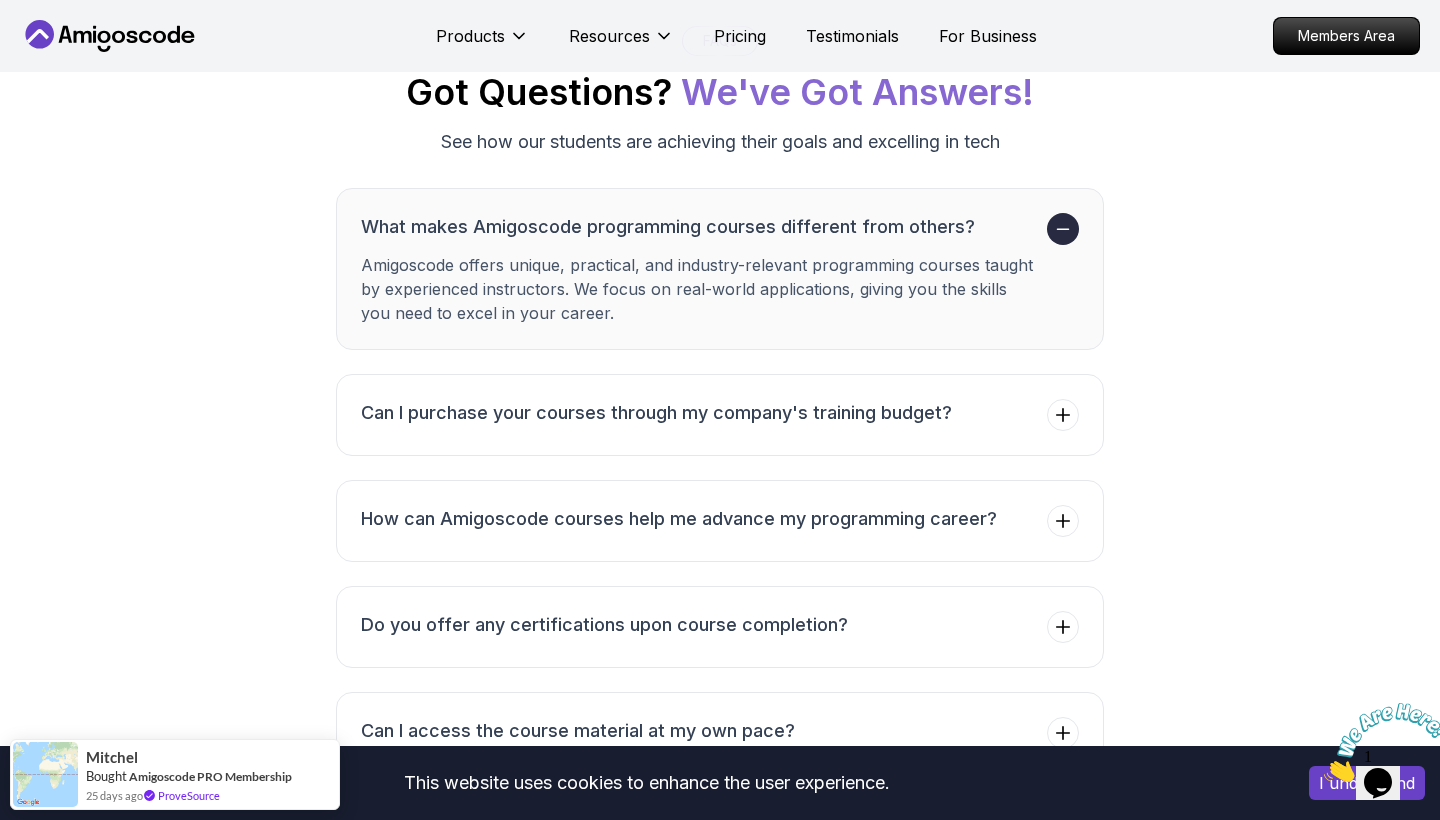 scroll, scrollTop: 7539, scrollLeft: 0, axis: vertical 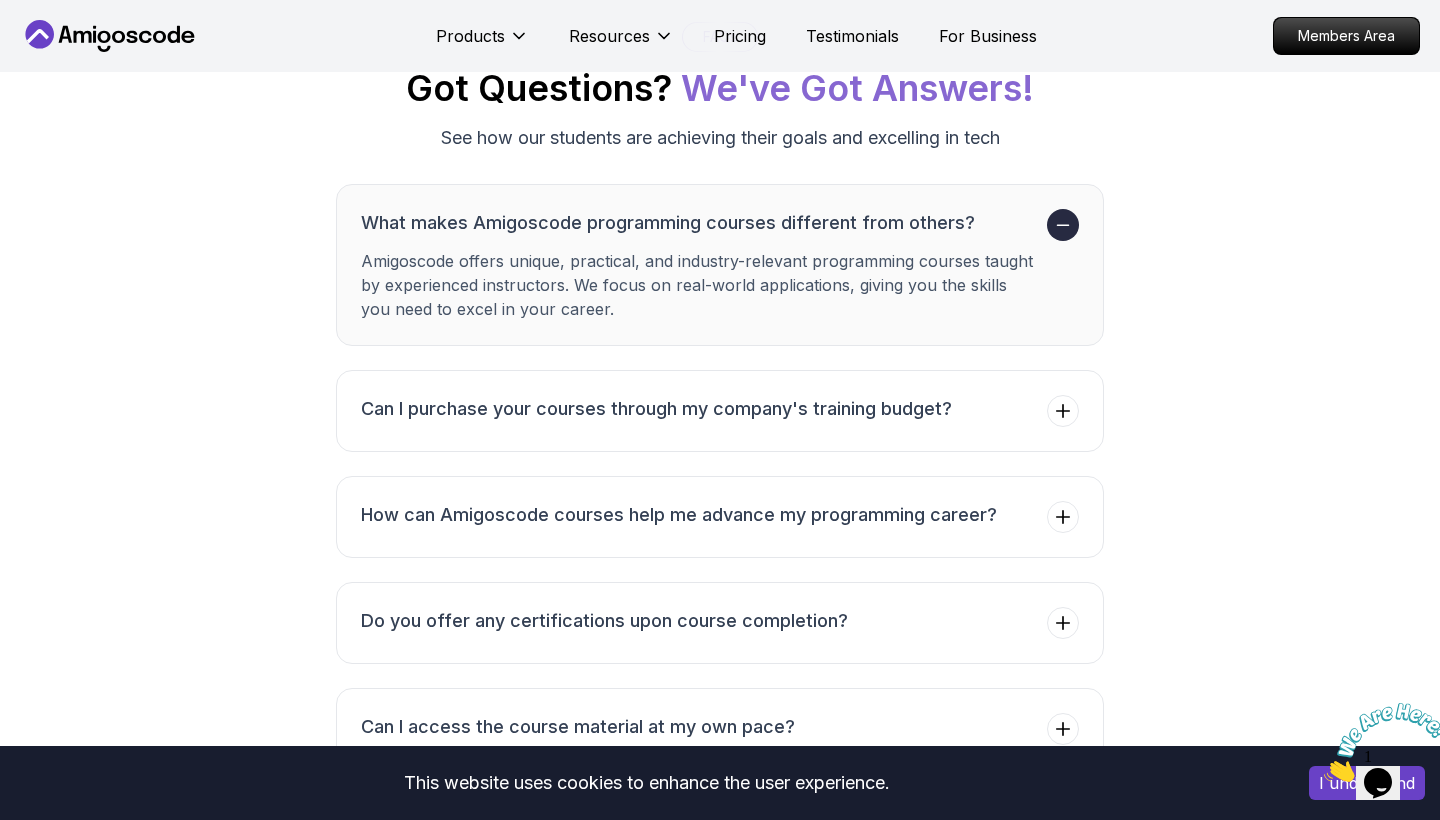 click at bounding box center [1386, 742] 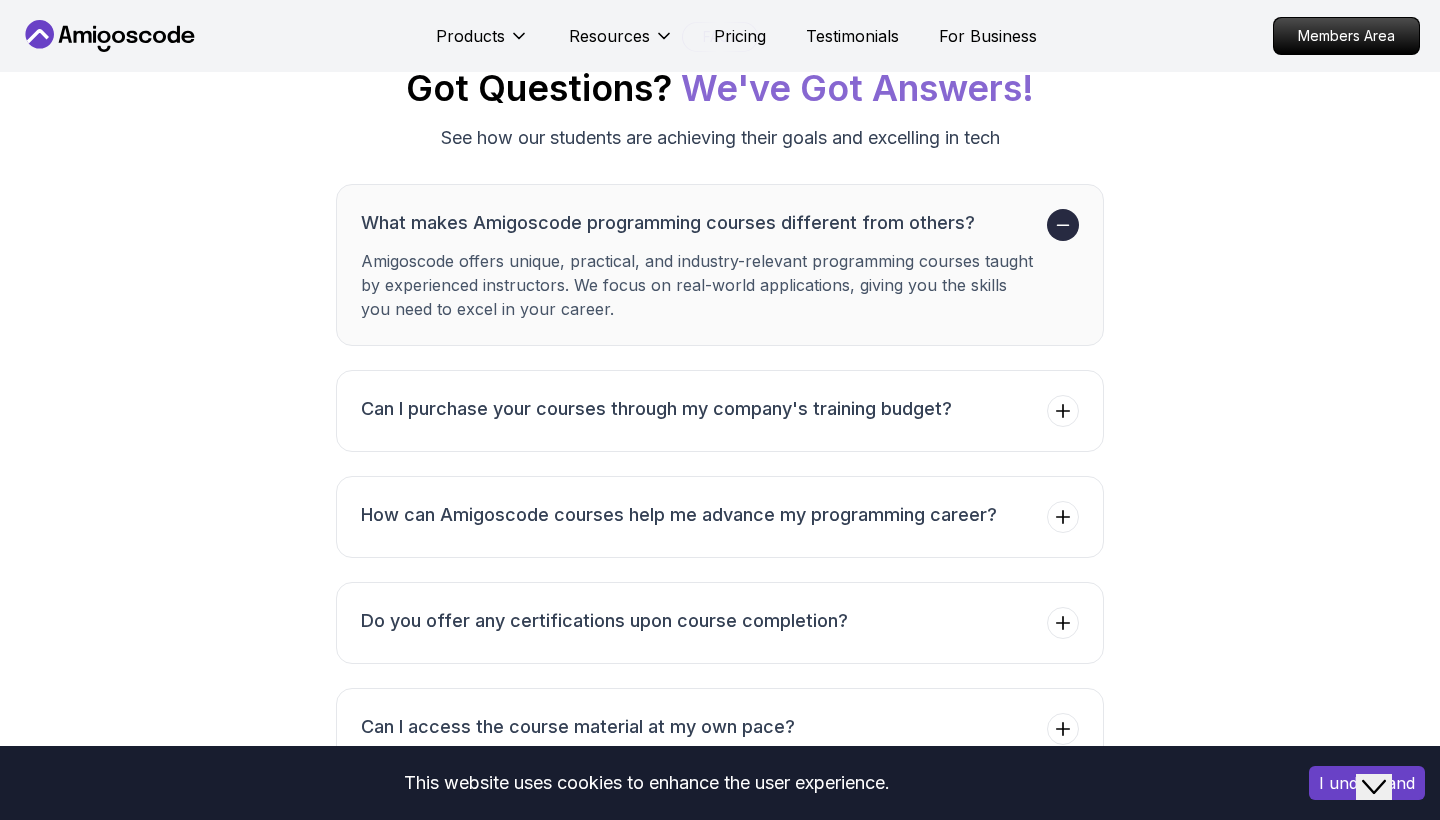 click 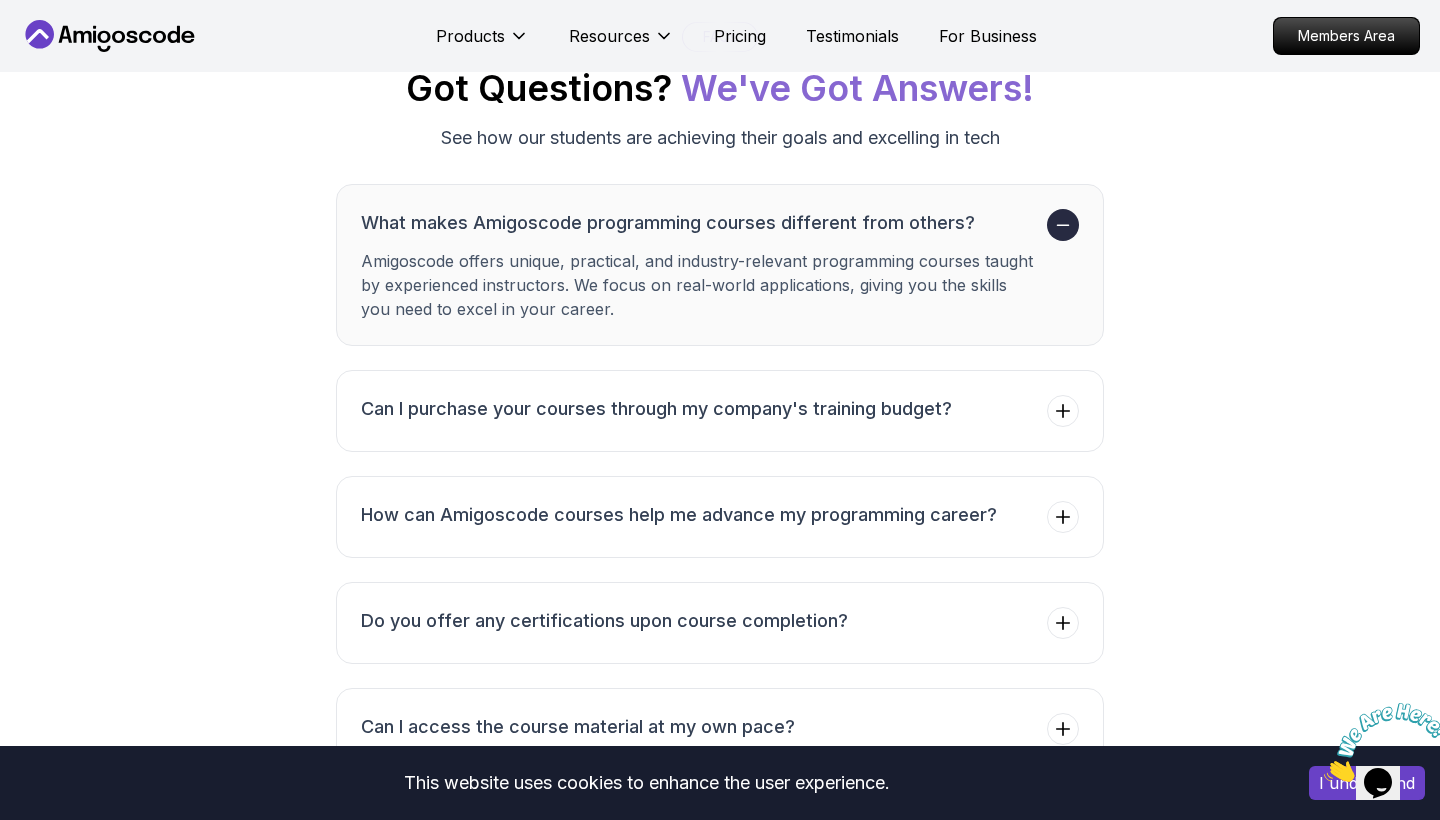 click at bounding box center (1386, 742) 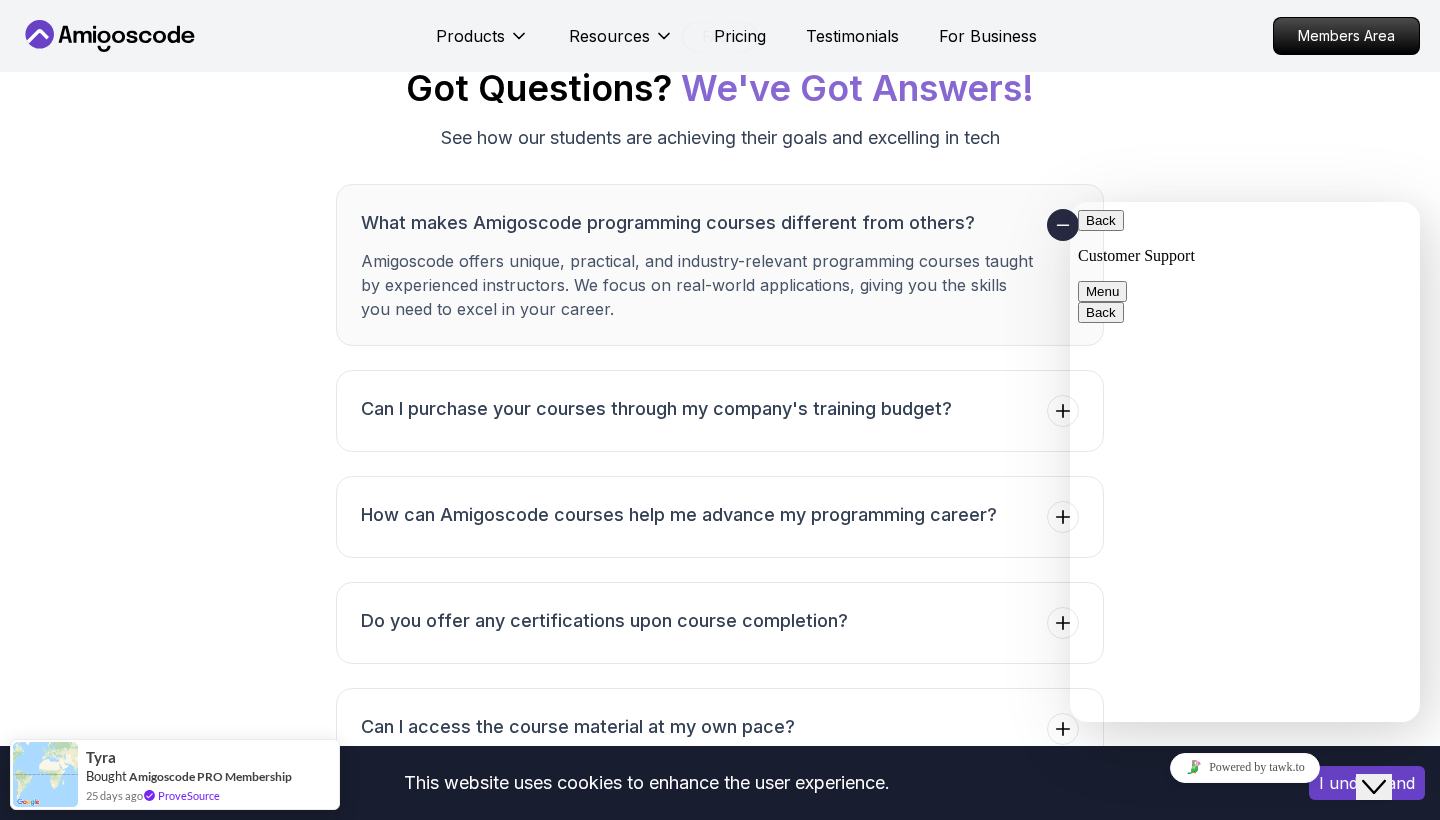 click on "Back" at bounding box center (1101, 220) 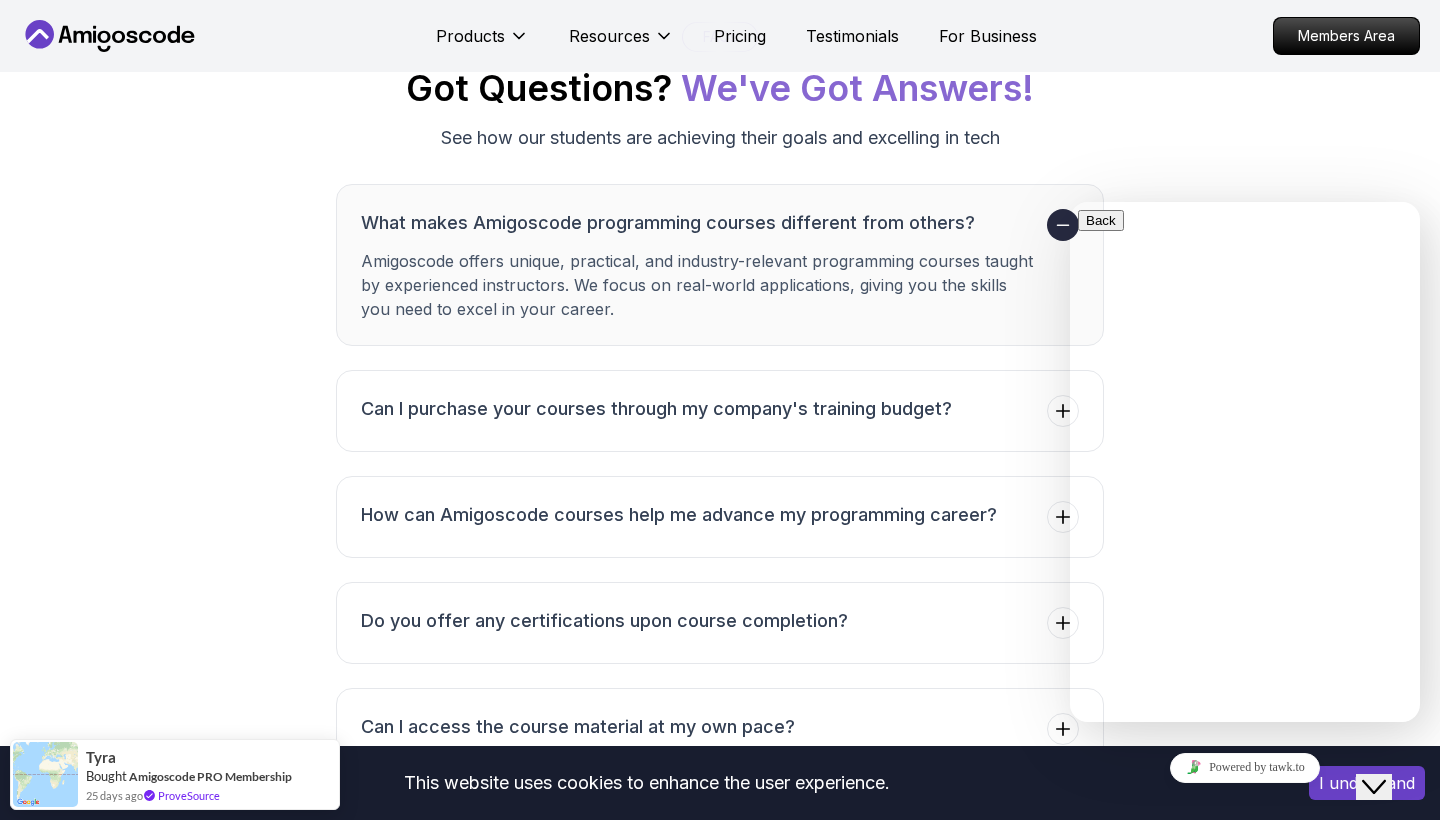 click on "FAQs Got Questions?   We've Got Answers! See how our students are achieving their goals and excelling in tech" at bounding box center [720, 87] 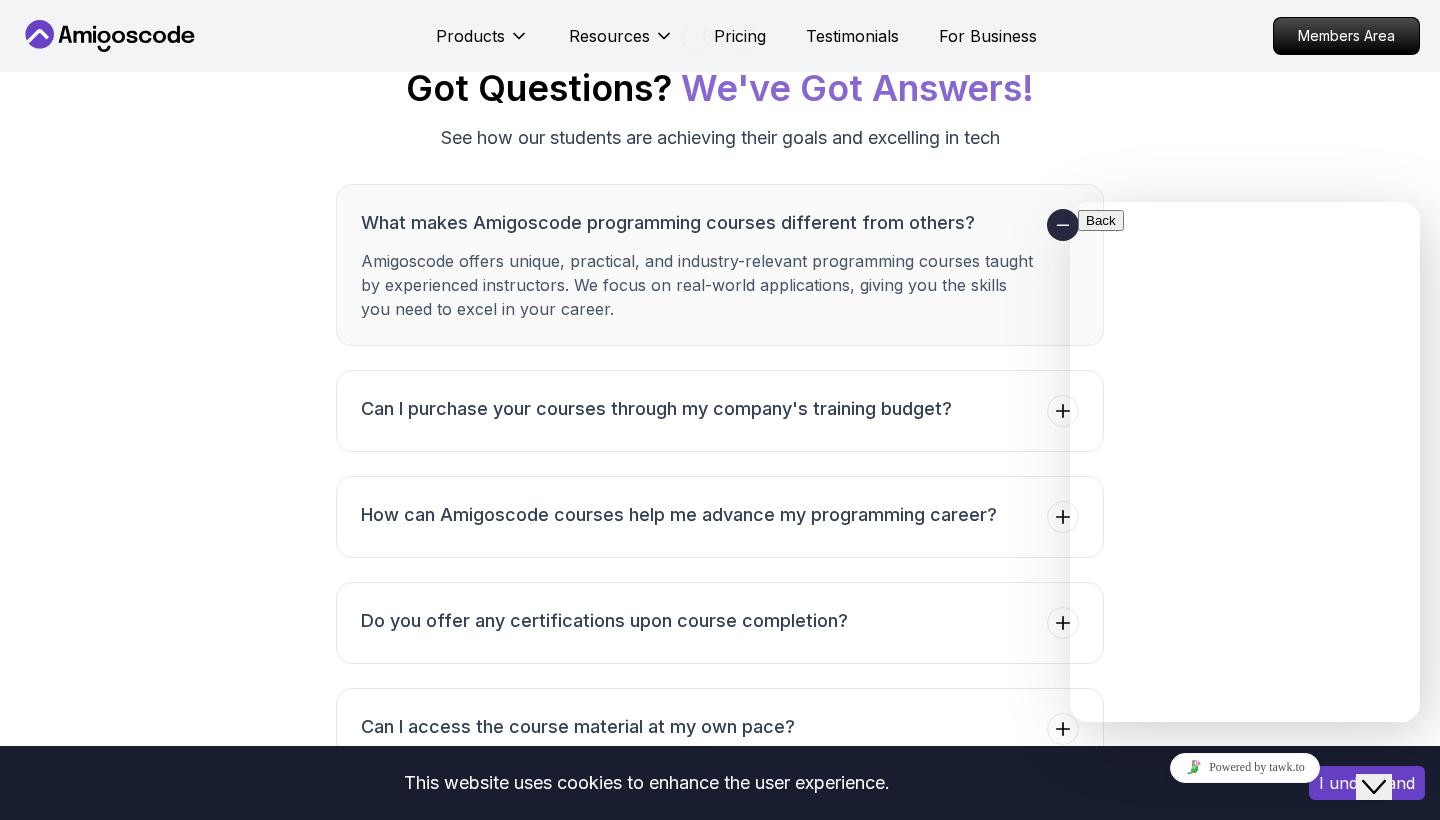 click 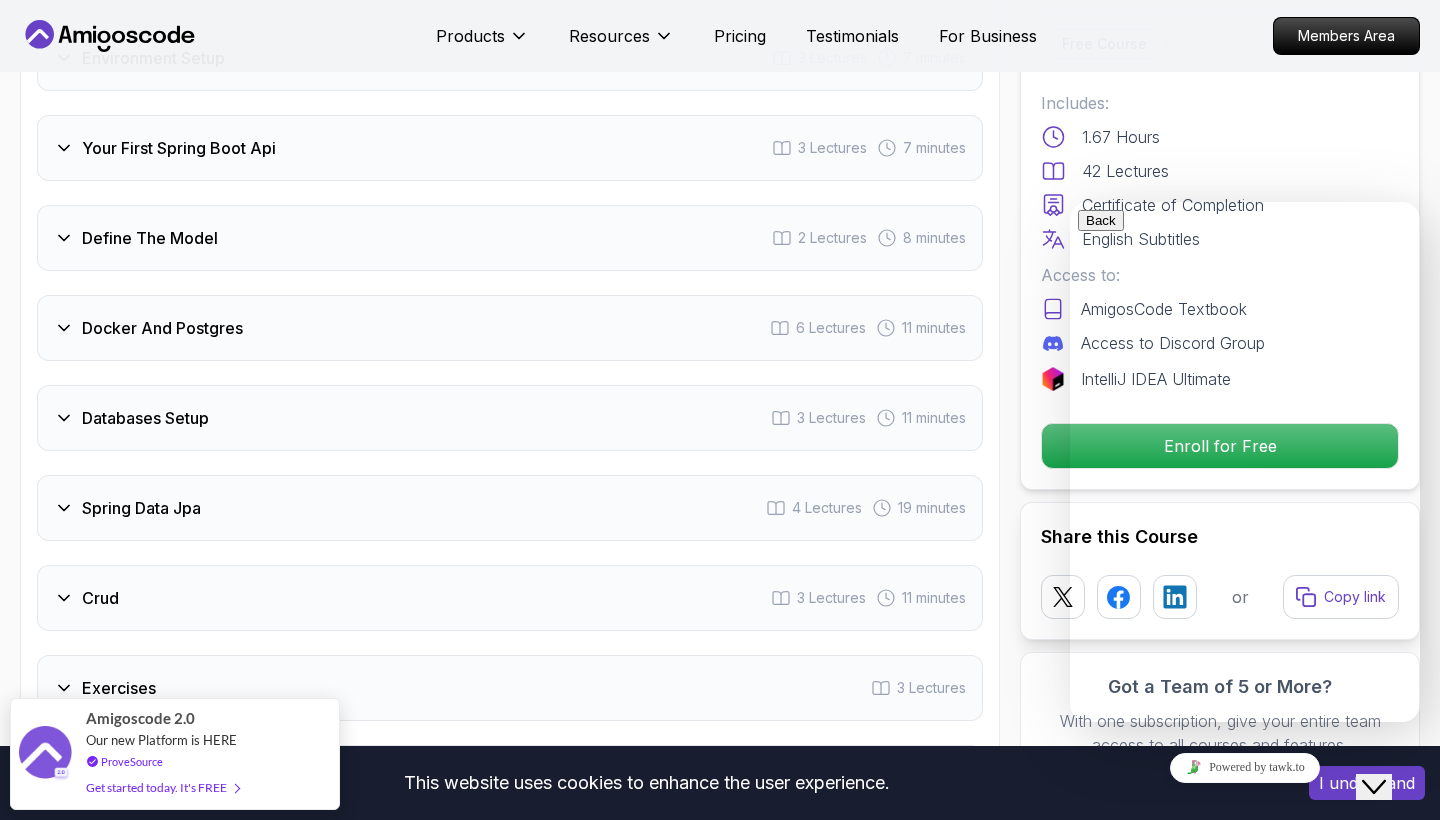 scroll, scrollTop: 2693, scrollLeft: 0, axis: vertical 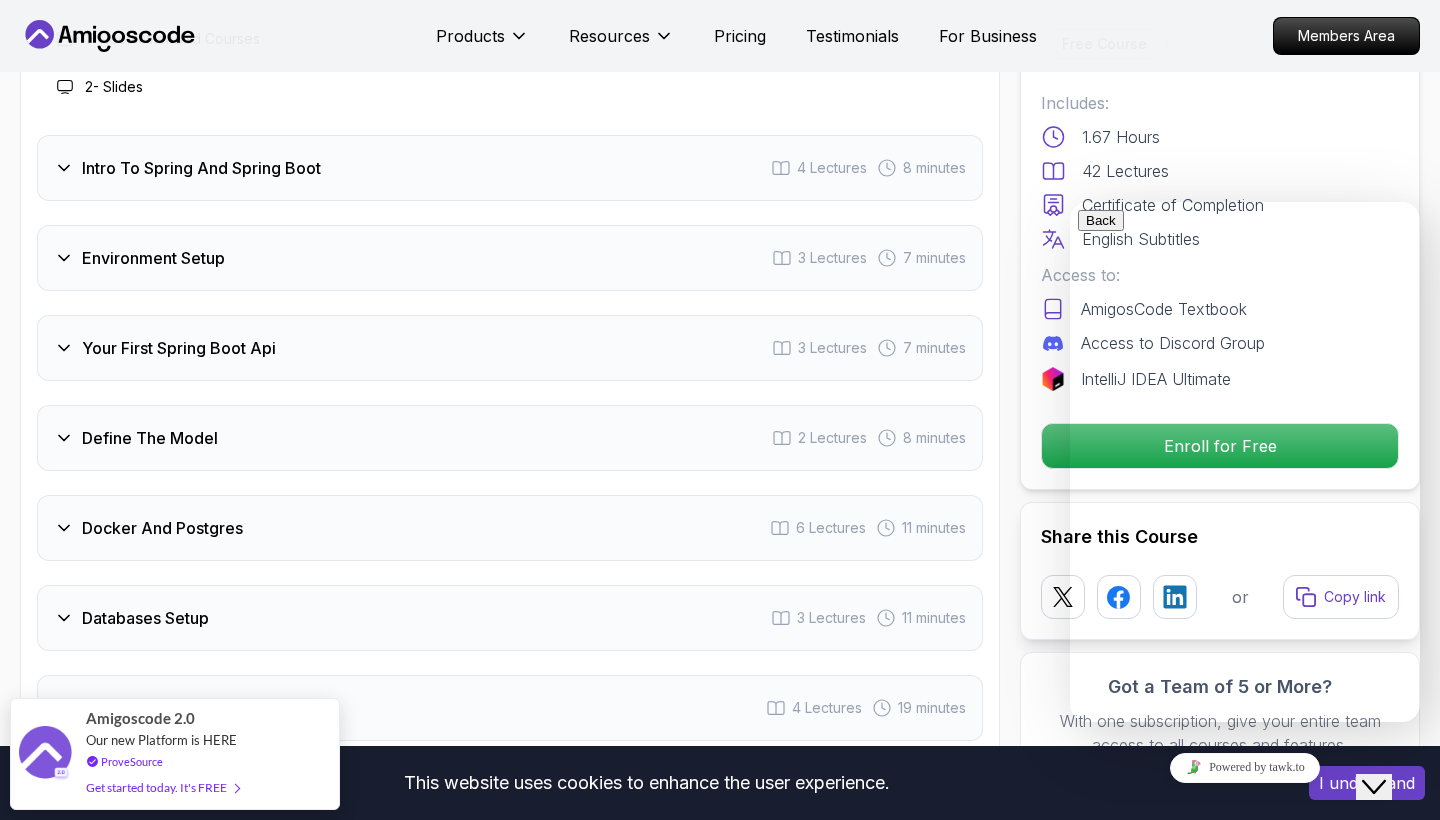 click at bounding box center (1086, 1051) 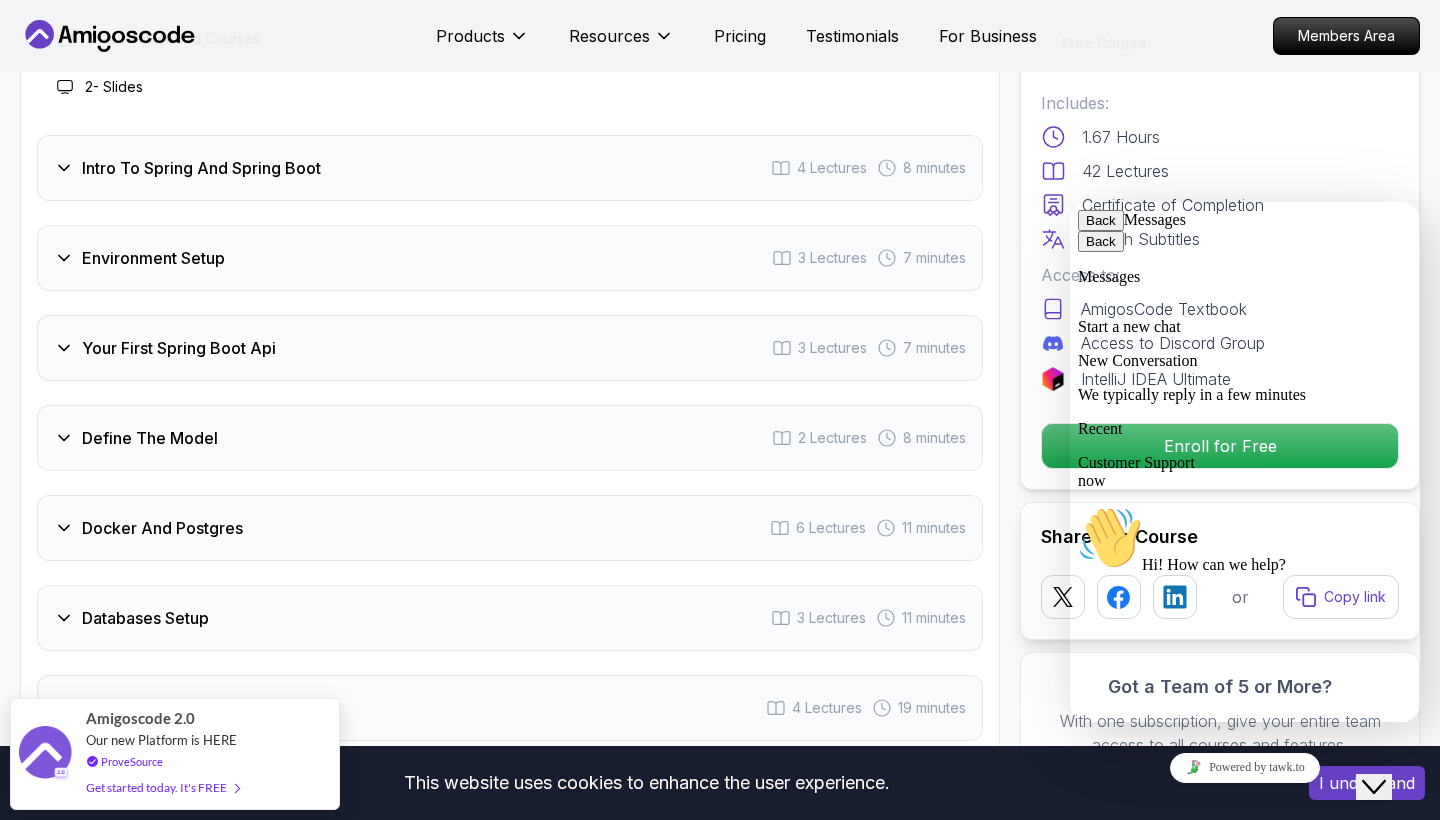 click at bounding box center [1086, 1097] 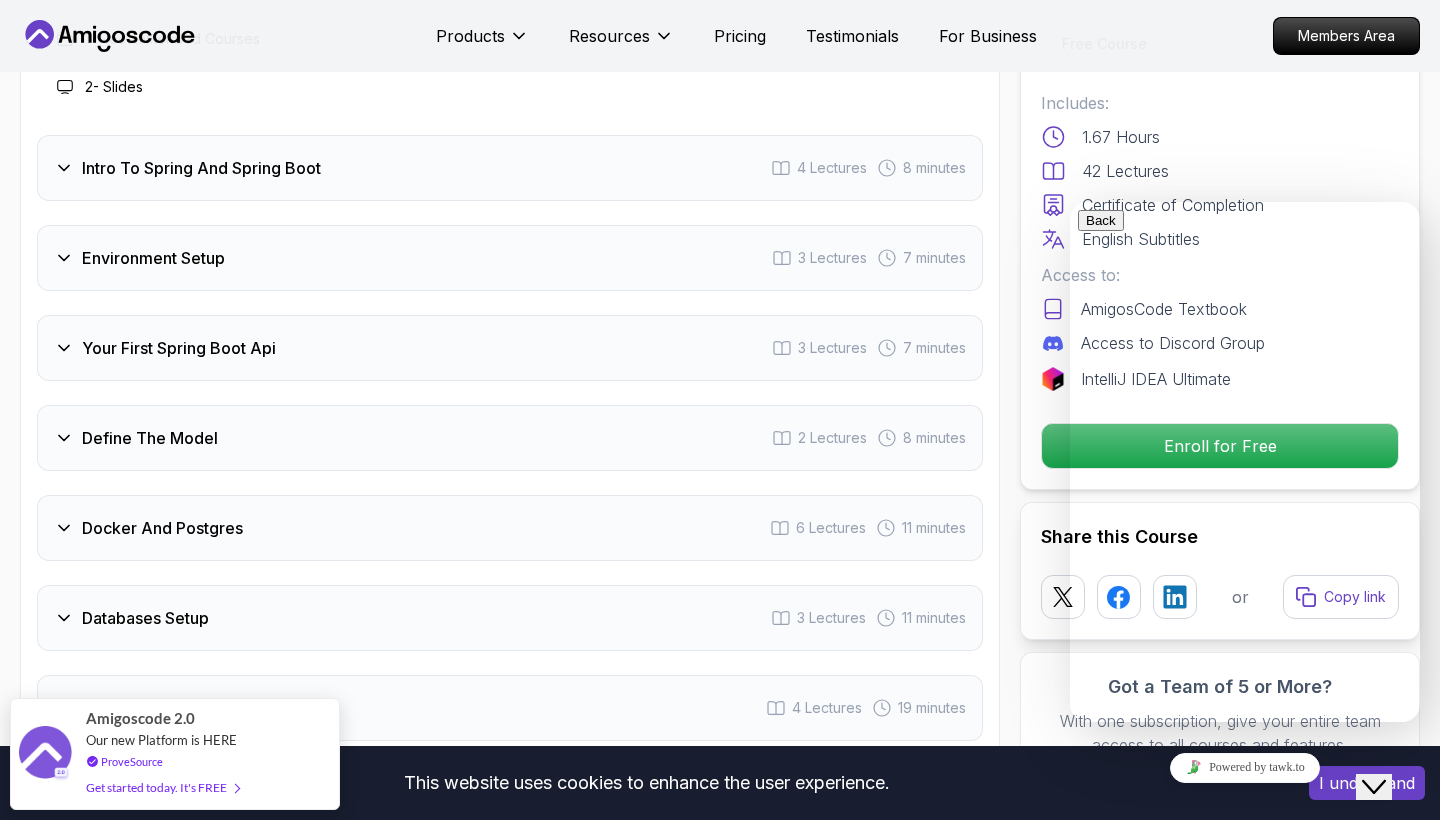 click on "1.67 Hours" at bounding box center (1220, 137) 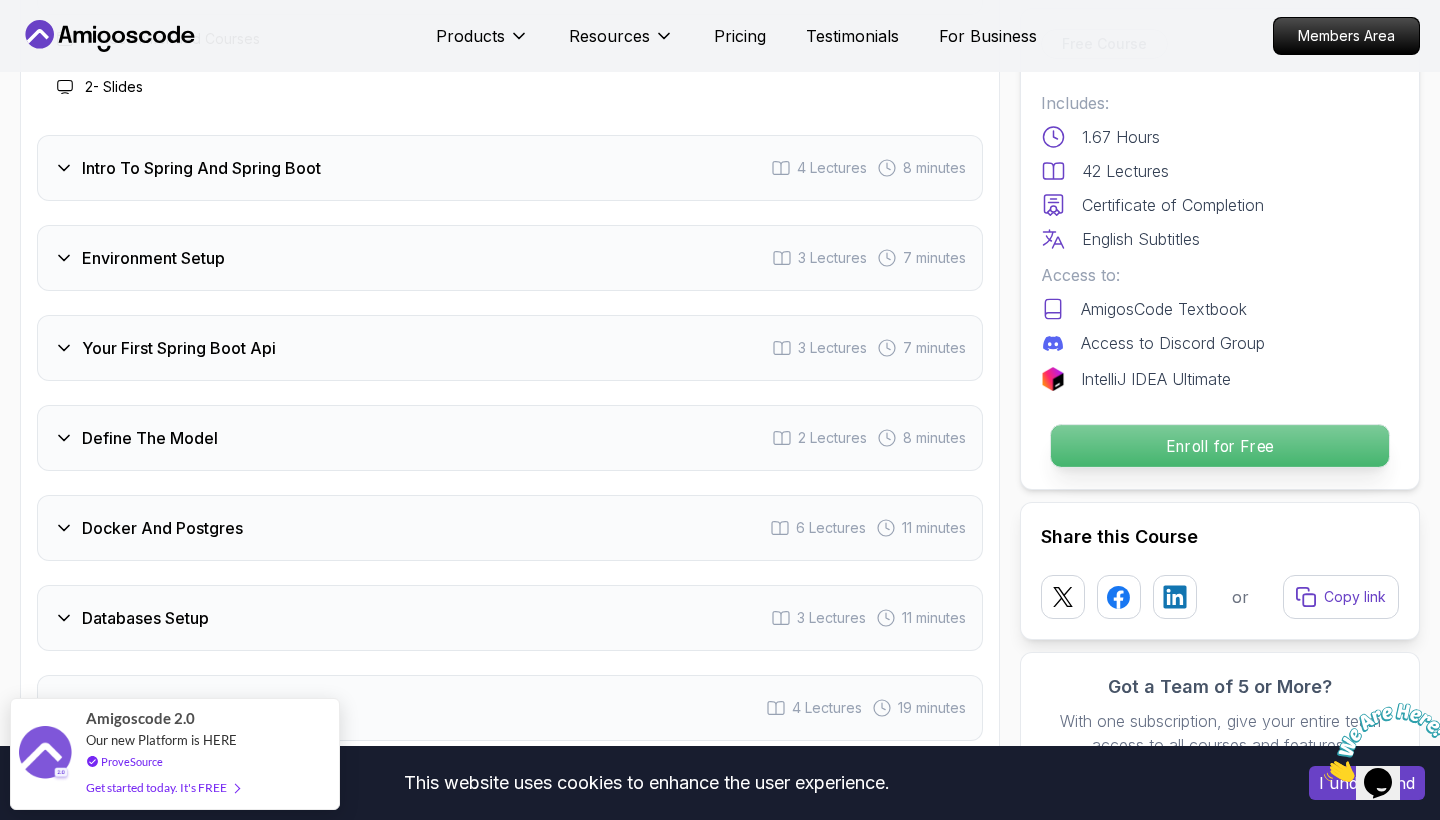 click on "Enroll for Free" at bounding box center (1220, 446) 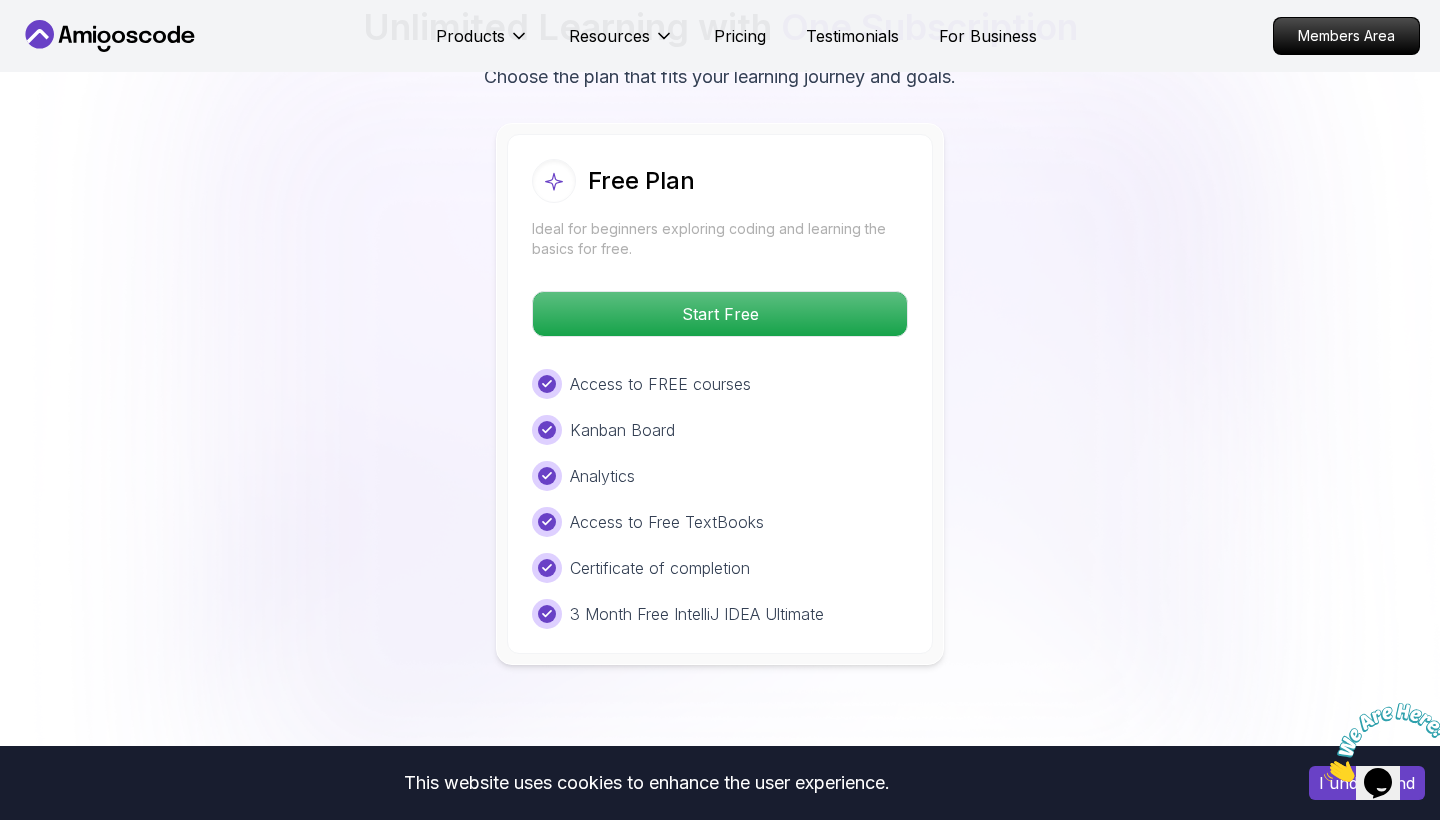 scroll, scrollTop: 4131, scrollLeft: 0, axis: vertical 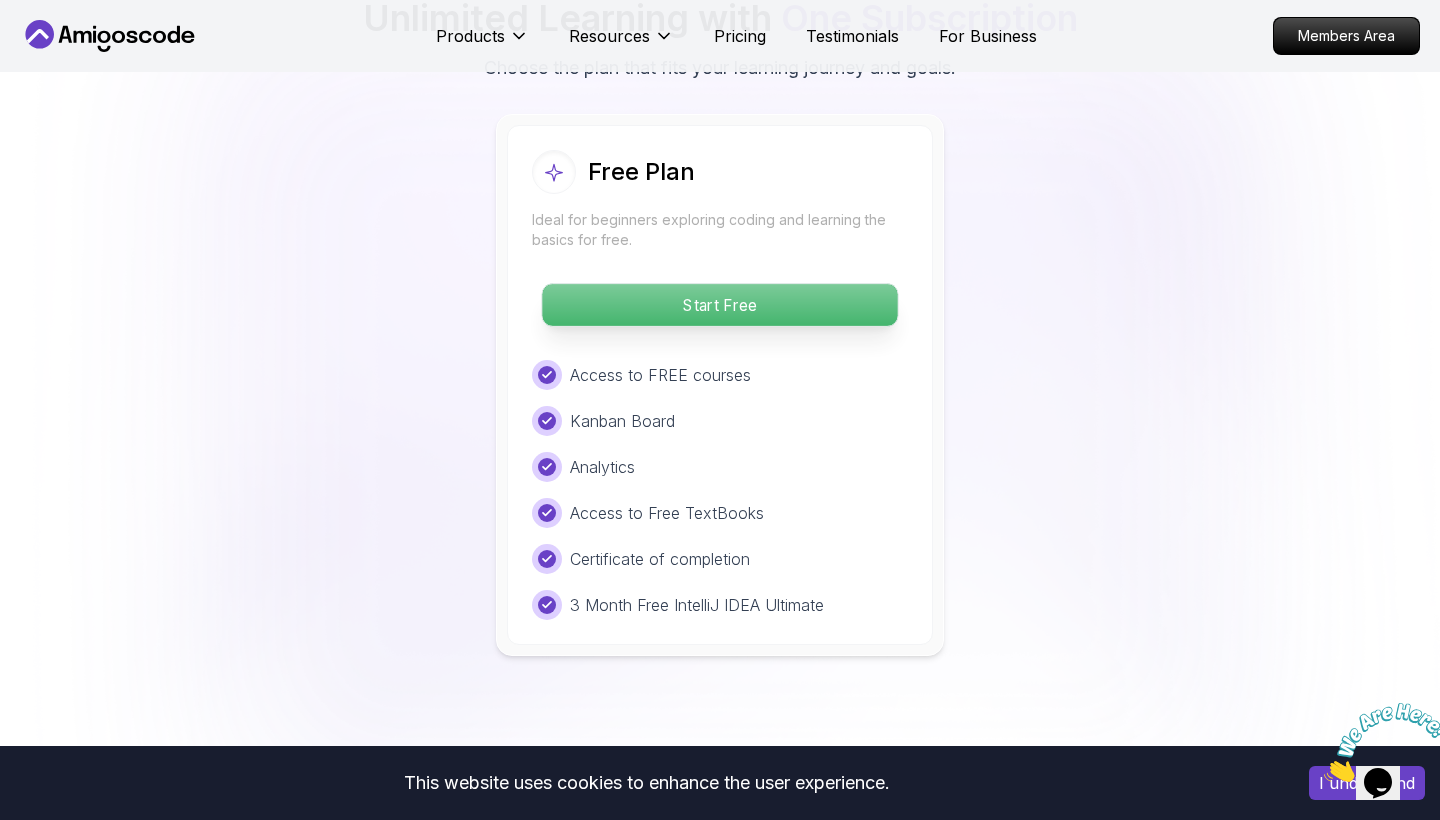 click on "Start Free" at bounding box center (719, 305) 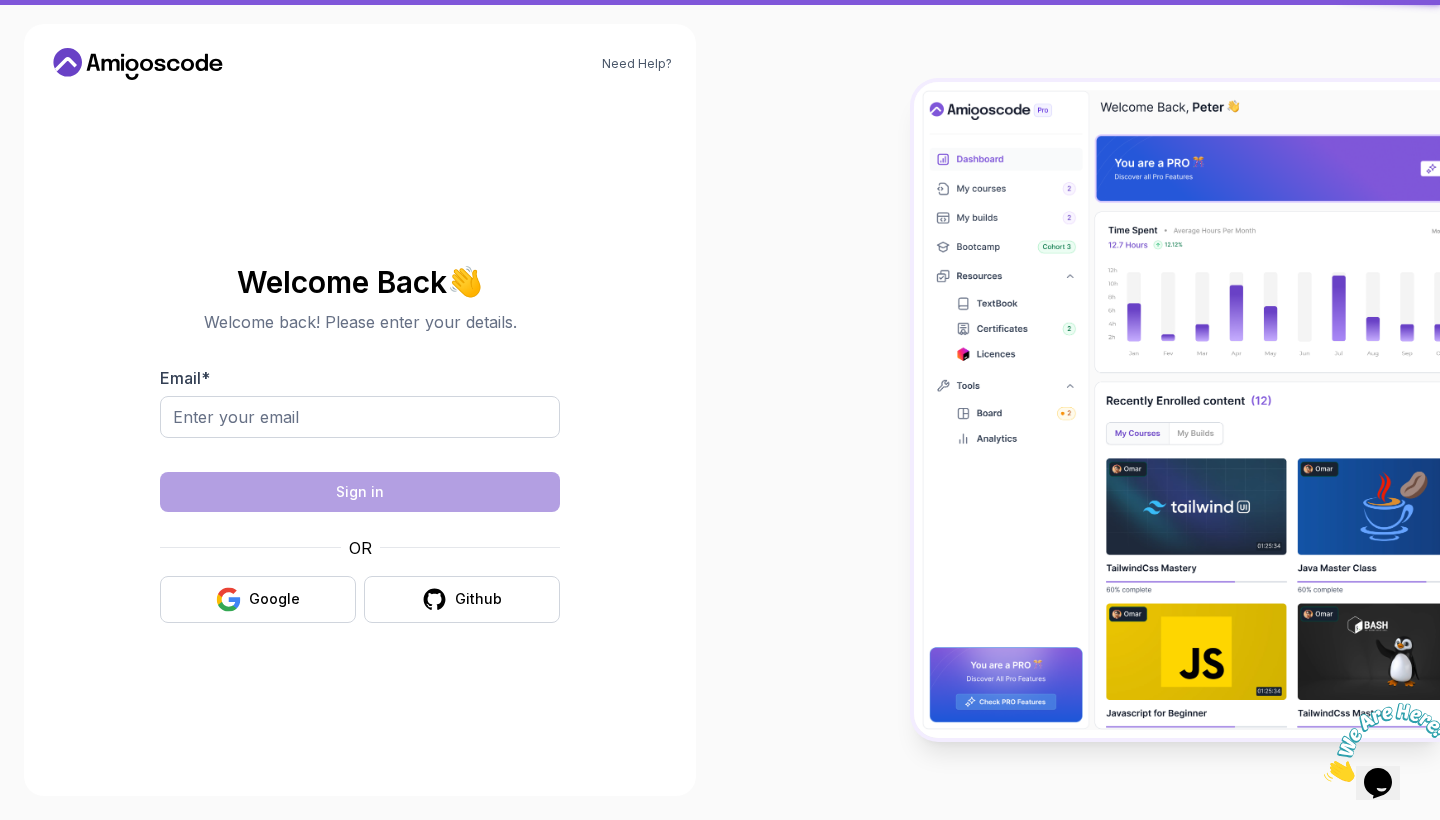 scroll, scrollTop: 0, scrollLeft: 0, axis: both 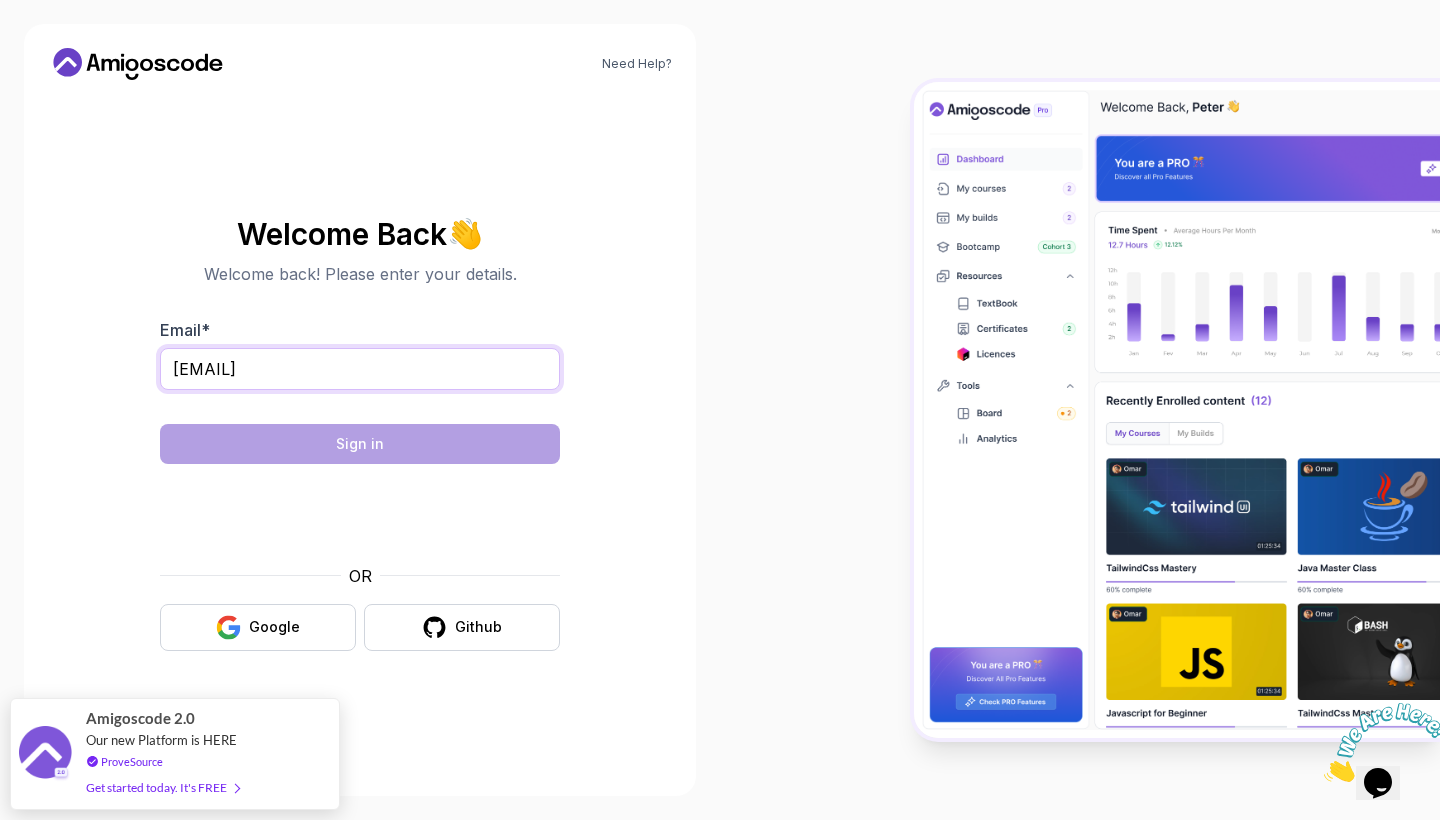 type on "adriannya@gmail.com" 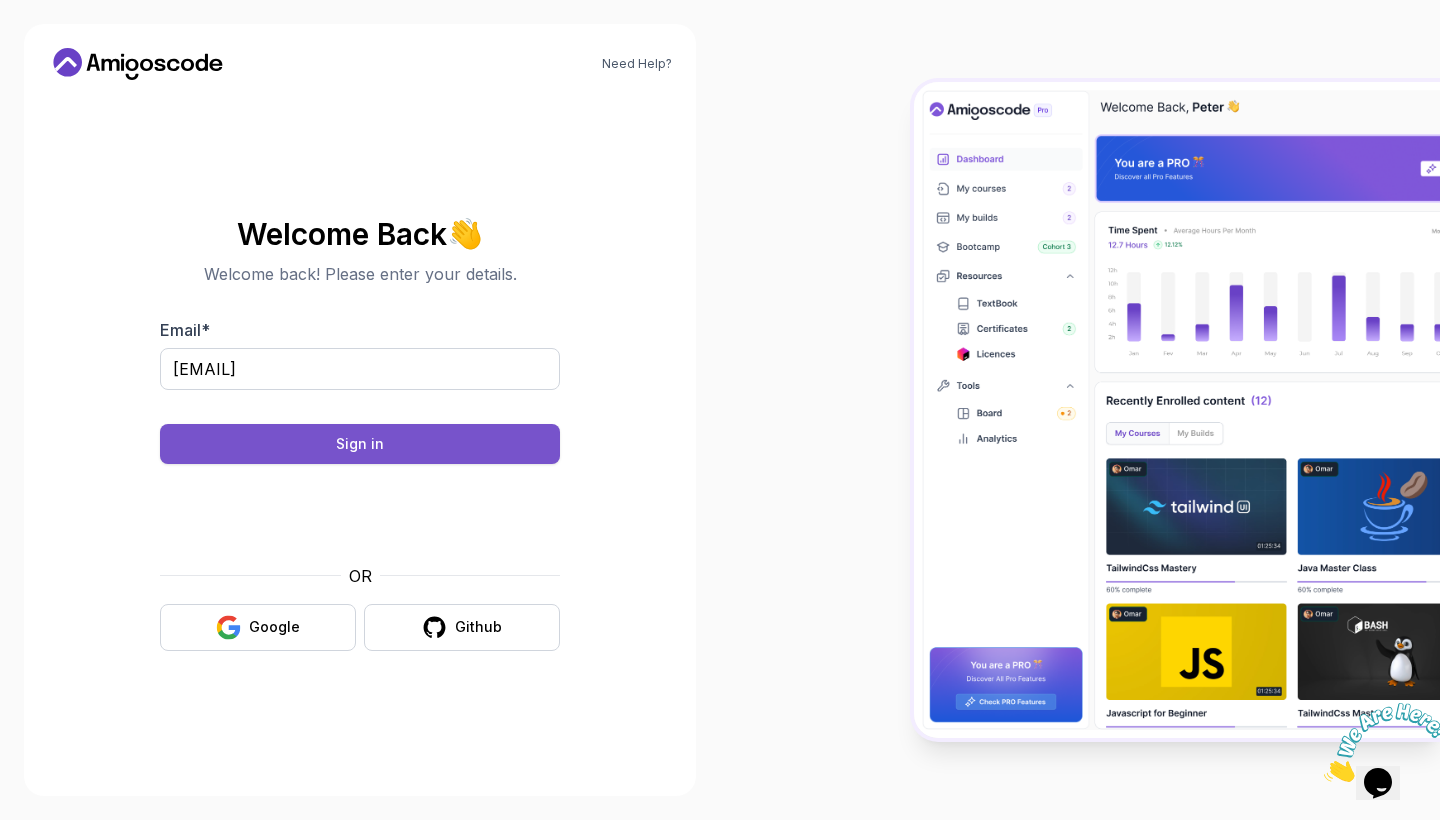 click on "Sign in" at bounding box center (360, 444) 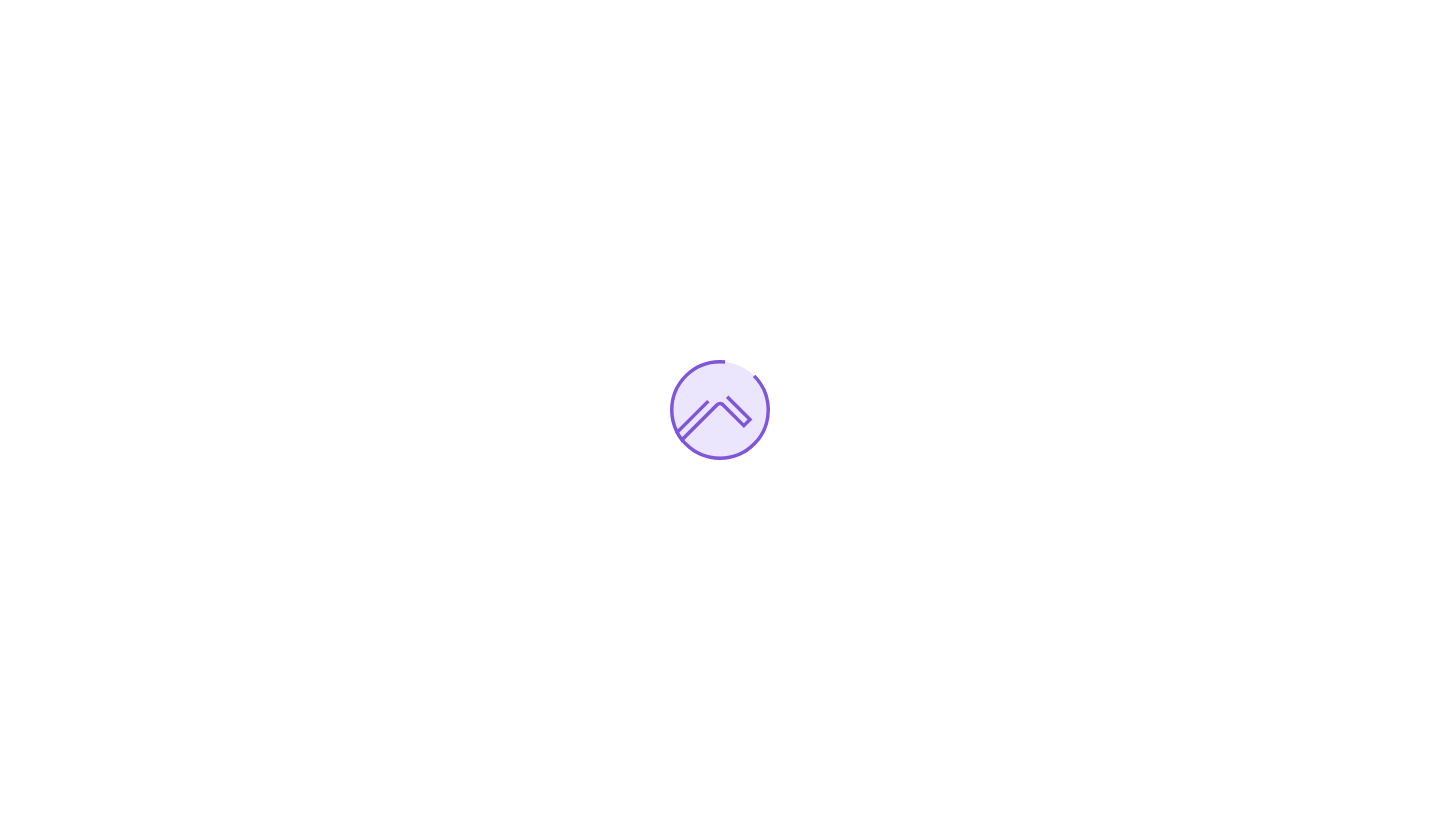 scroll, scrollTop: 0, scrollLeft: 0, axis: both 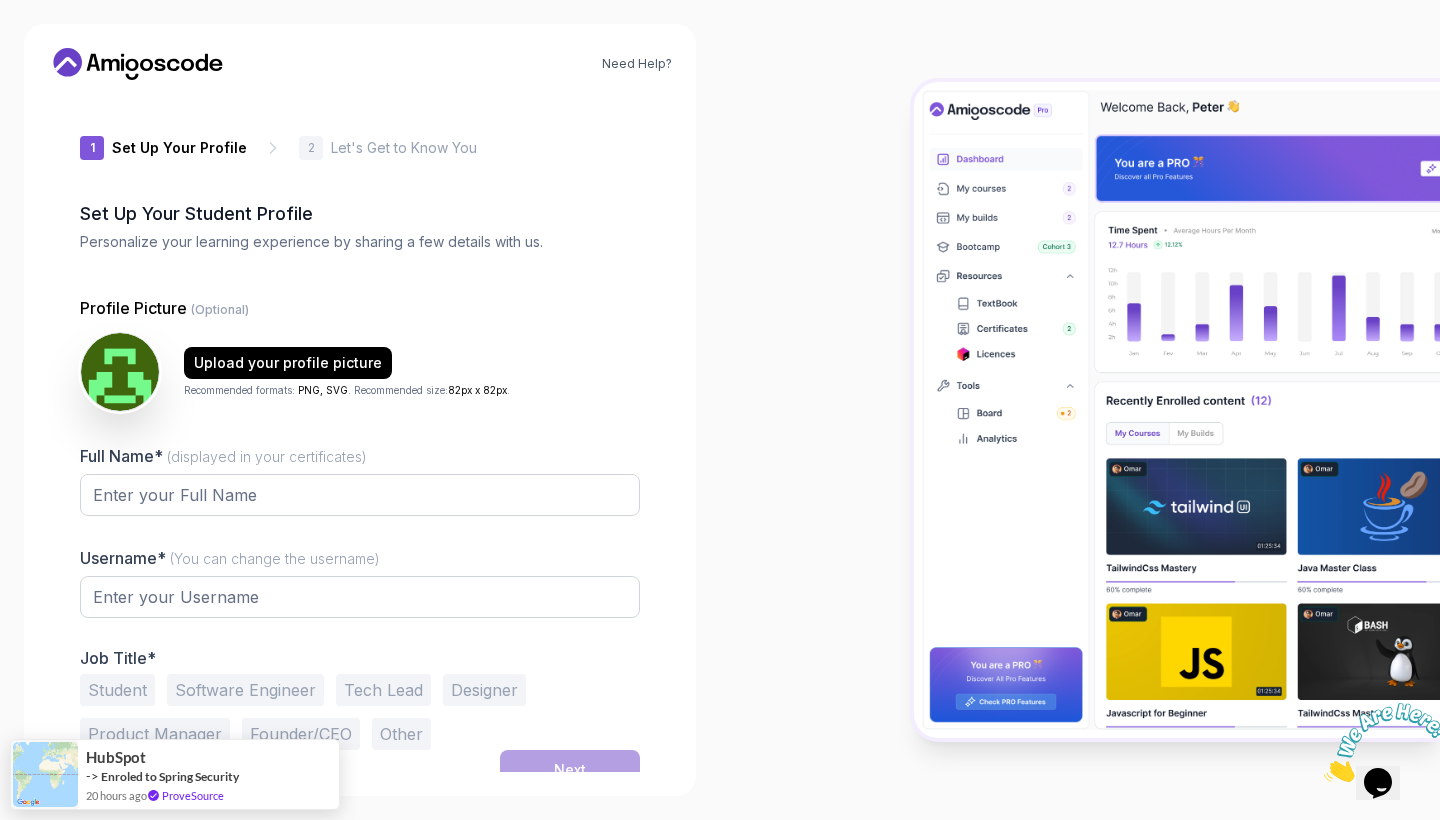 type on "[USERNAME]" 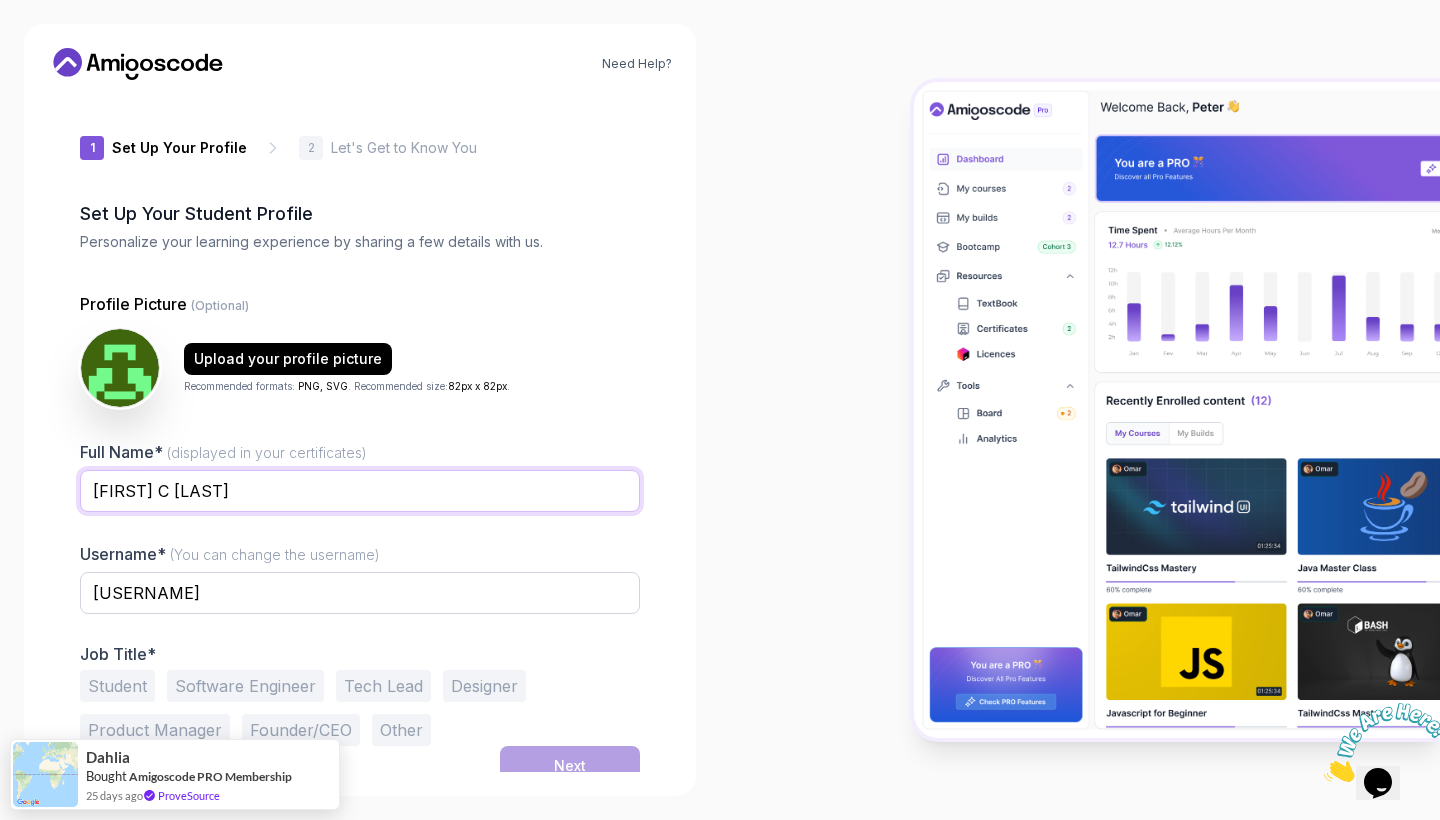 type on "[FIRST] C [LAST]" 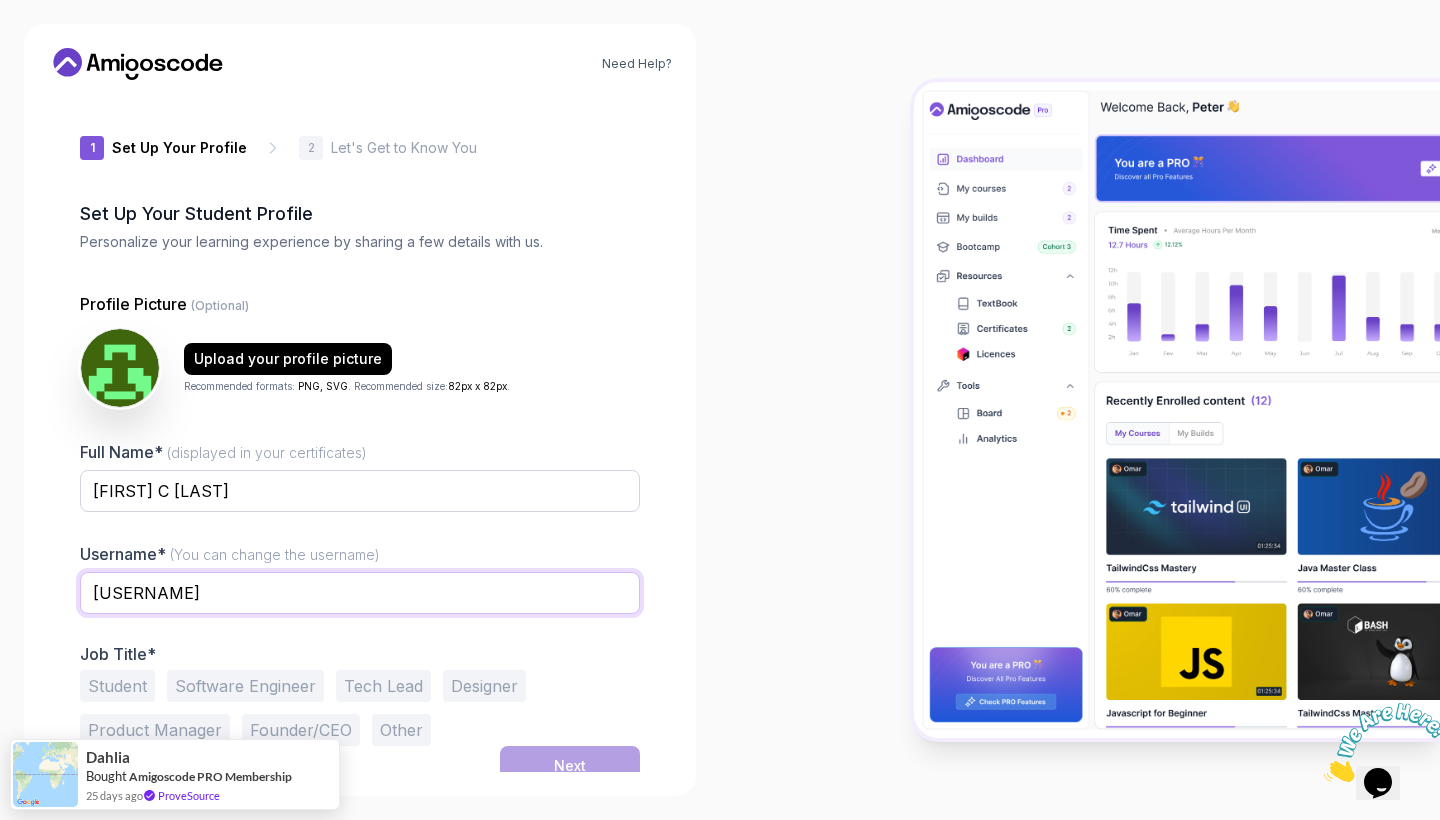 click on "[USERNAME]" at bounding box center [360, 593] 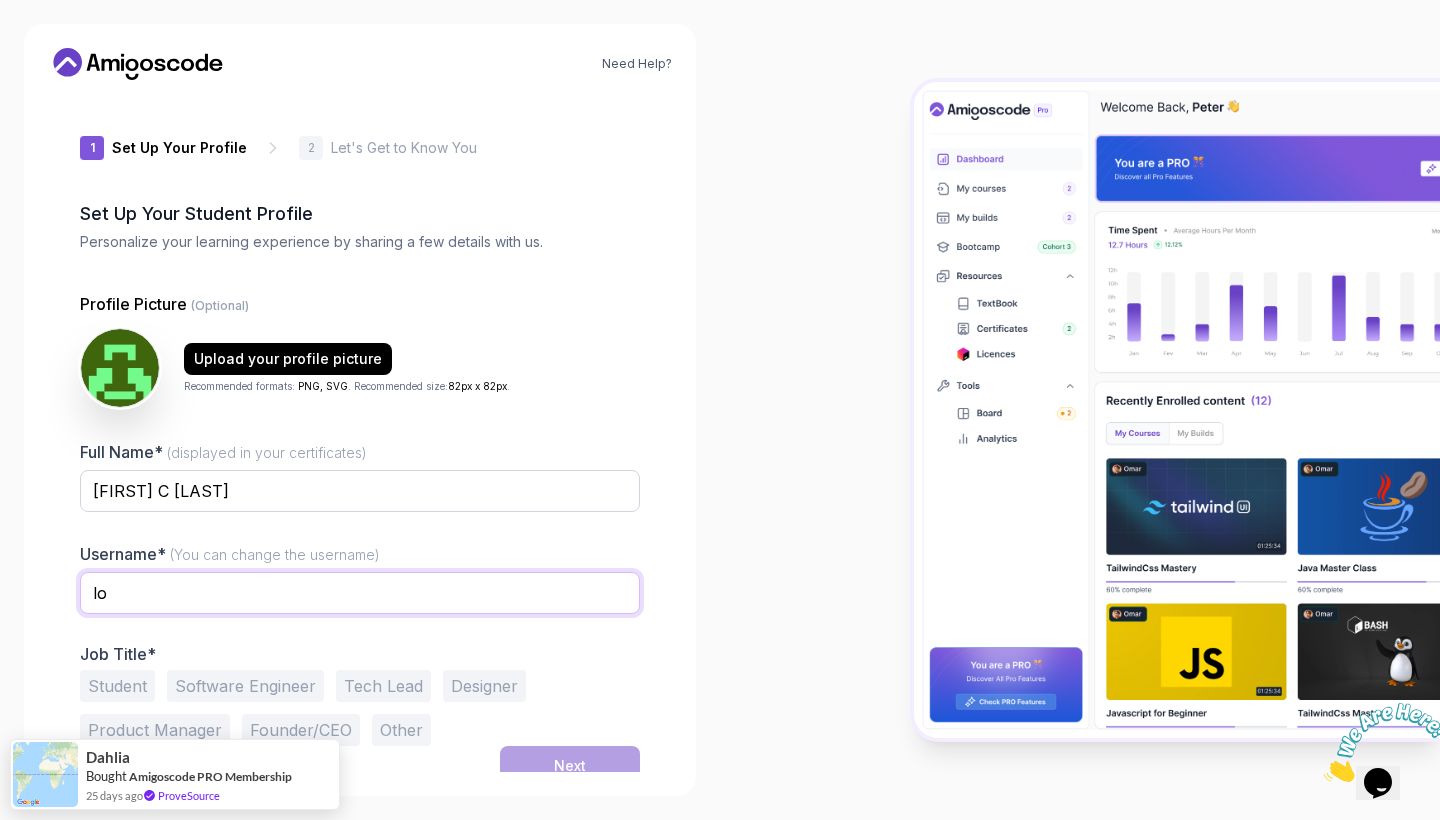 type on "l" 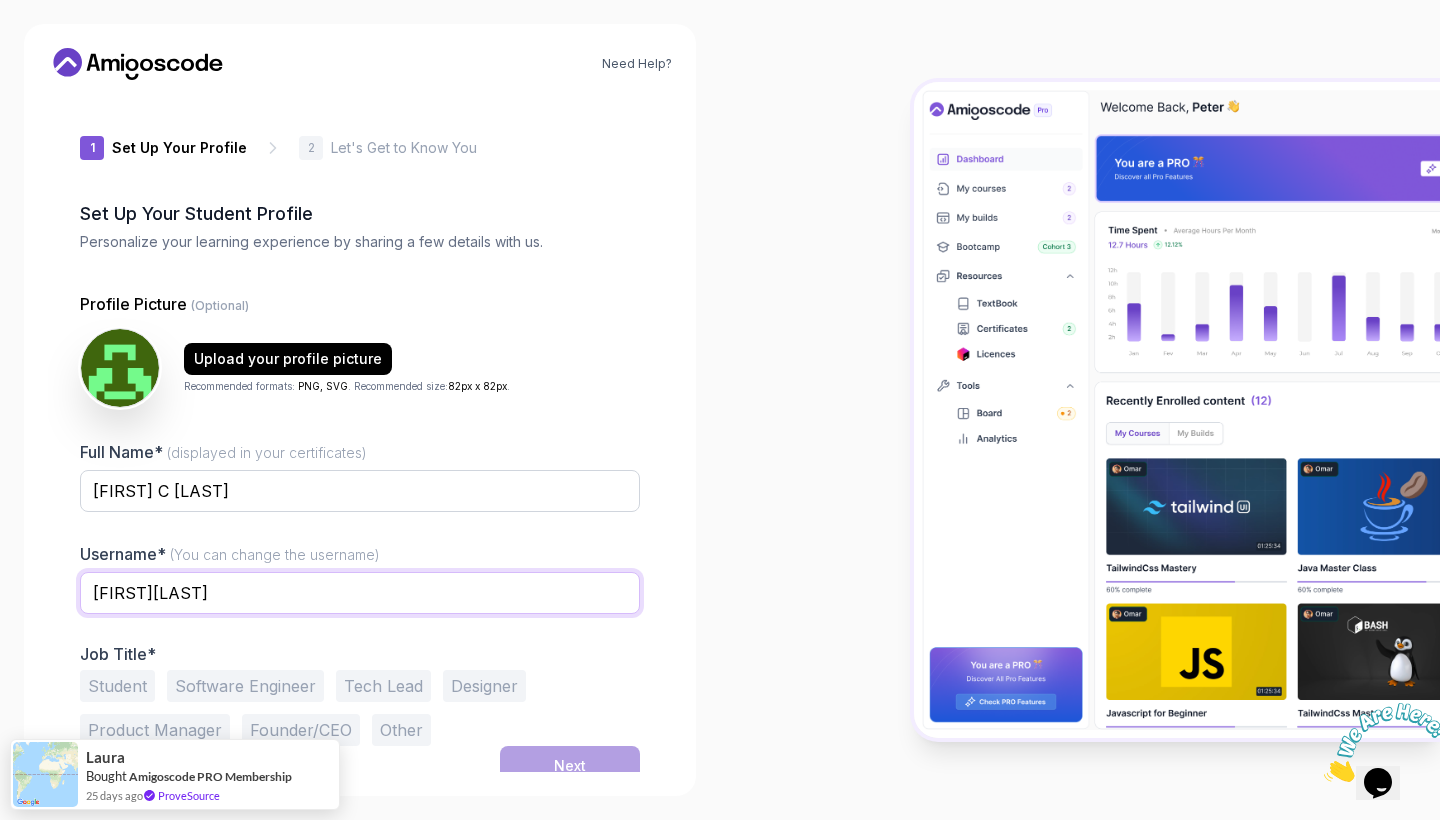 scroll, scrollTop: 0, scrollLeft: 0, axis: both 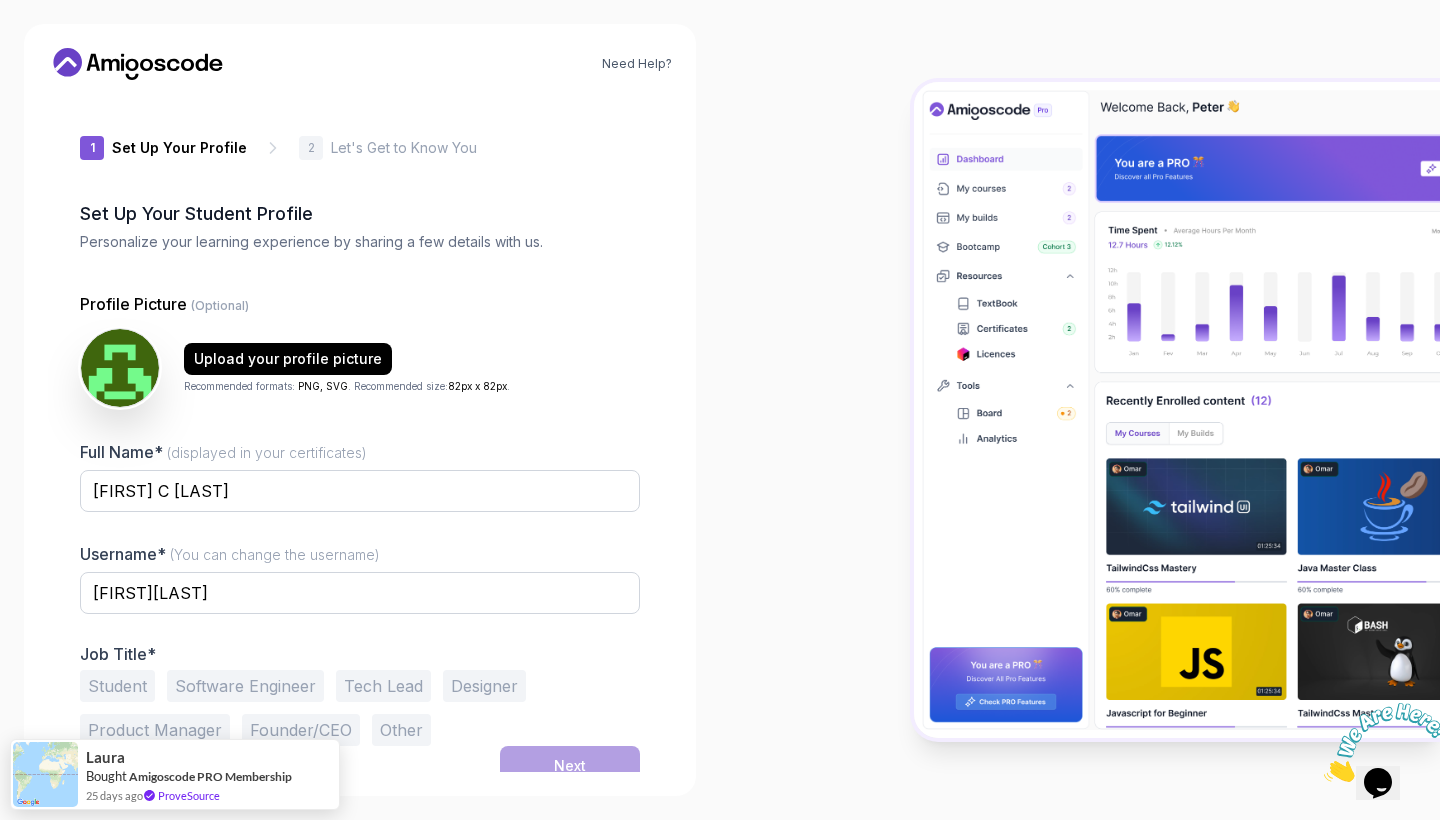 click on "Student" at bounding box center (117, 686) 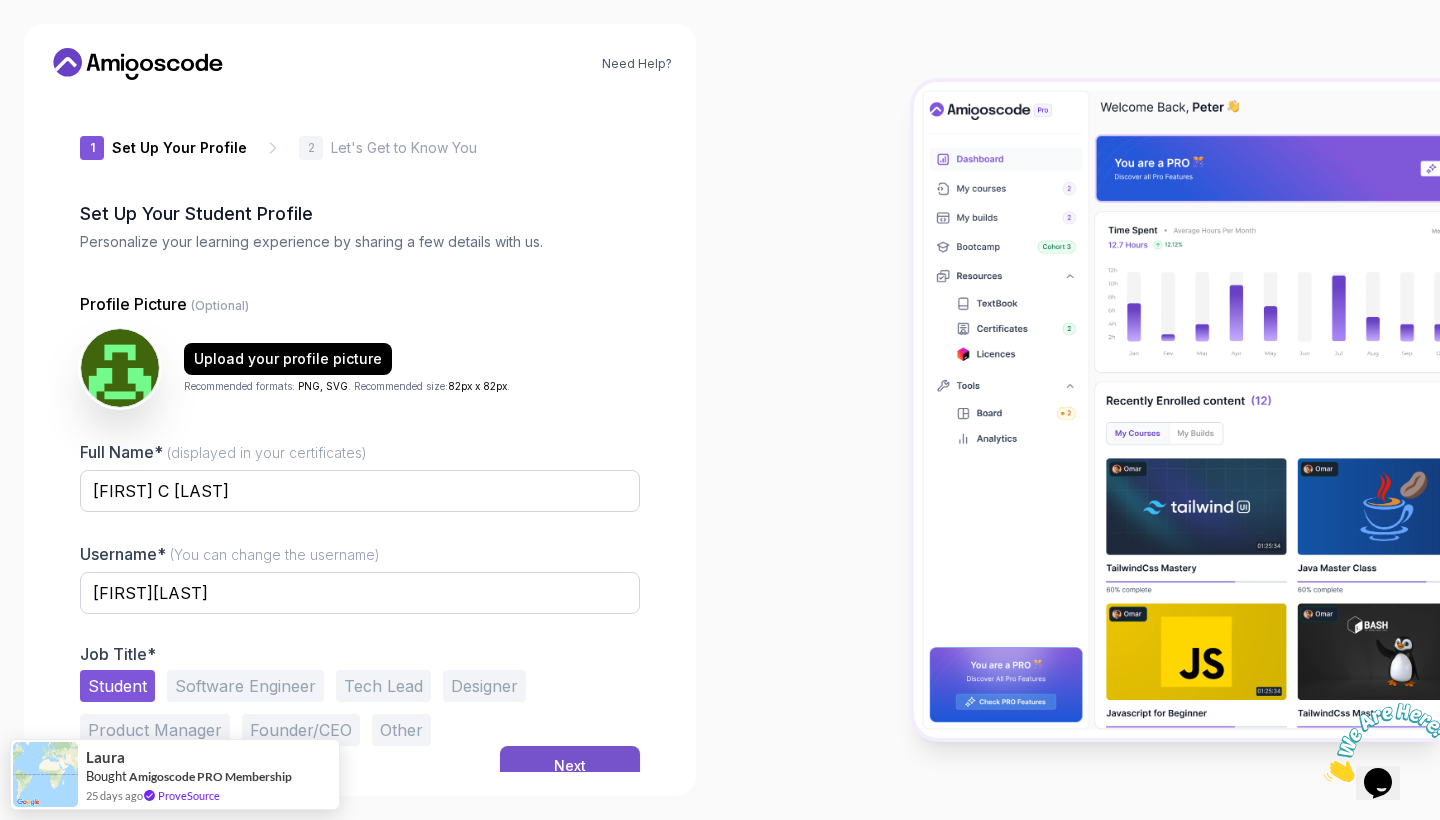 click on "Next" at bounding box center (570, 766) 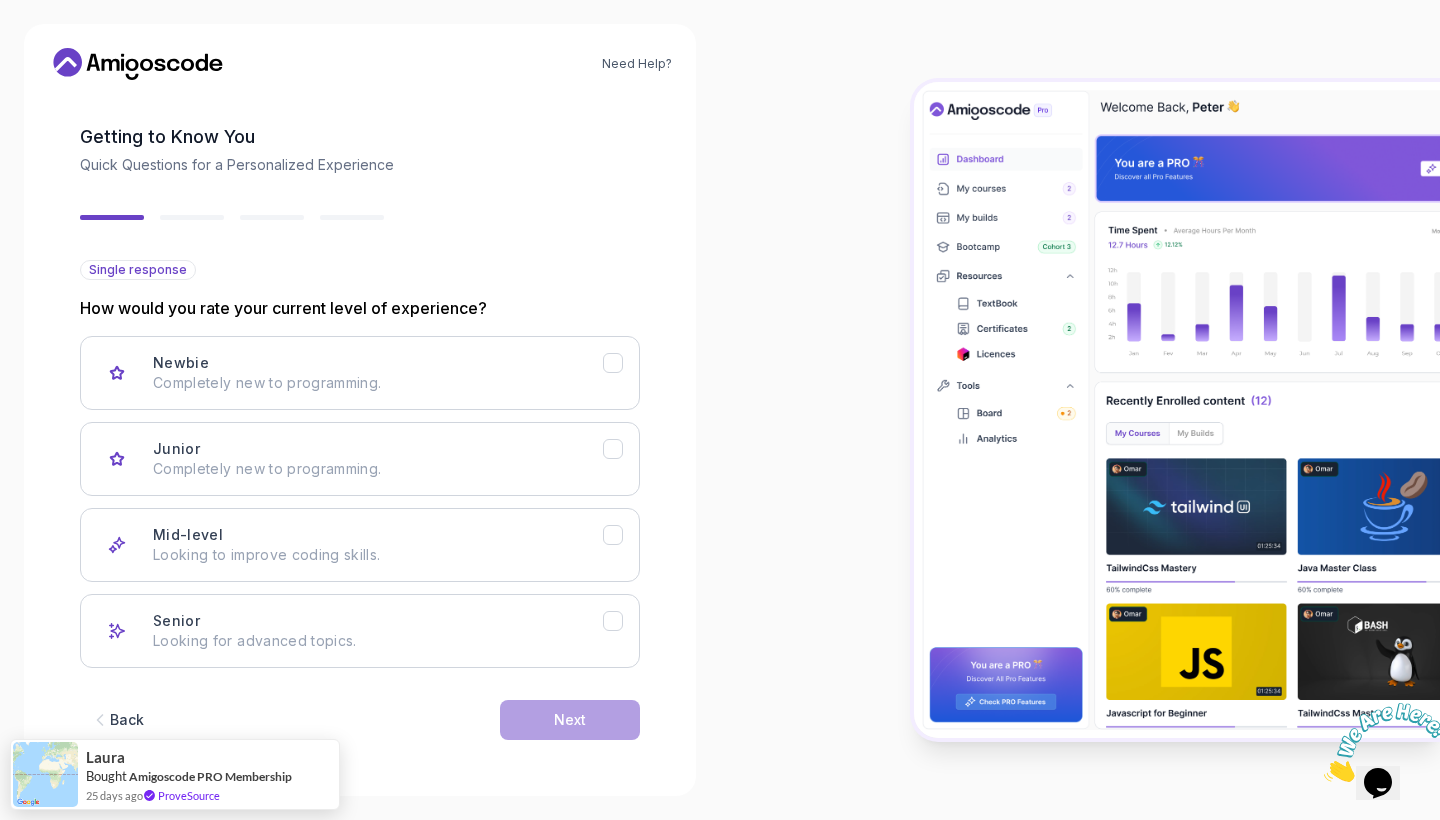scroll, scrollTop: 77, scrollLeft: 0, axis: vertical 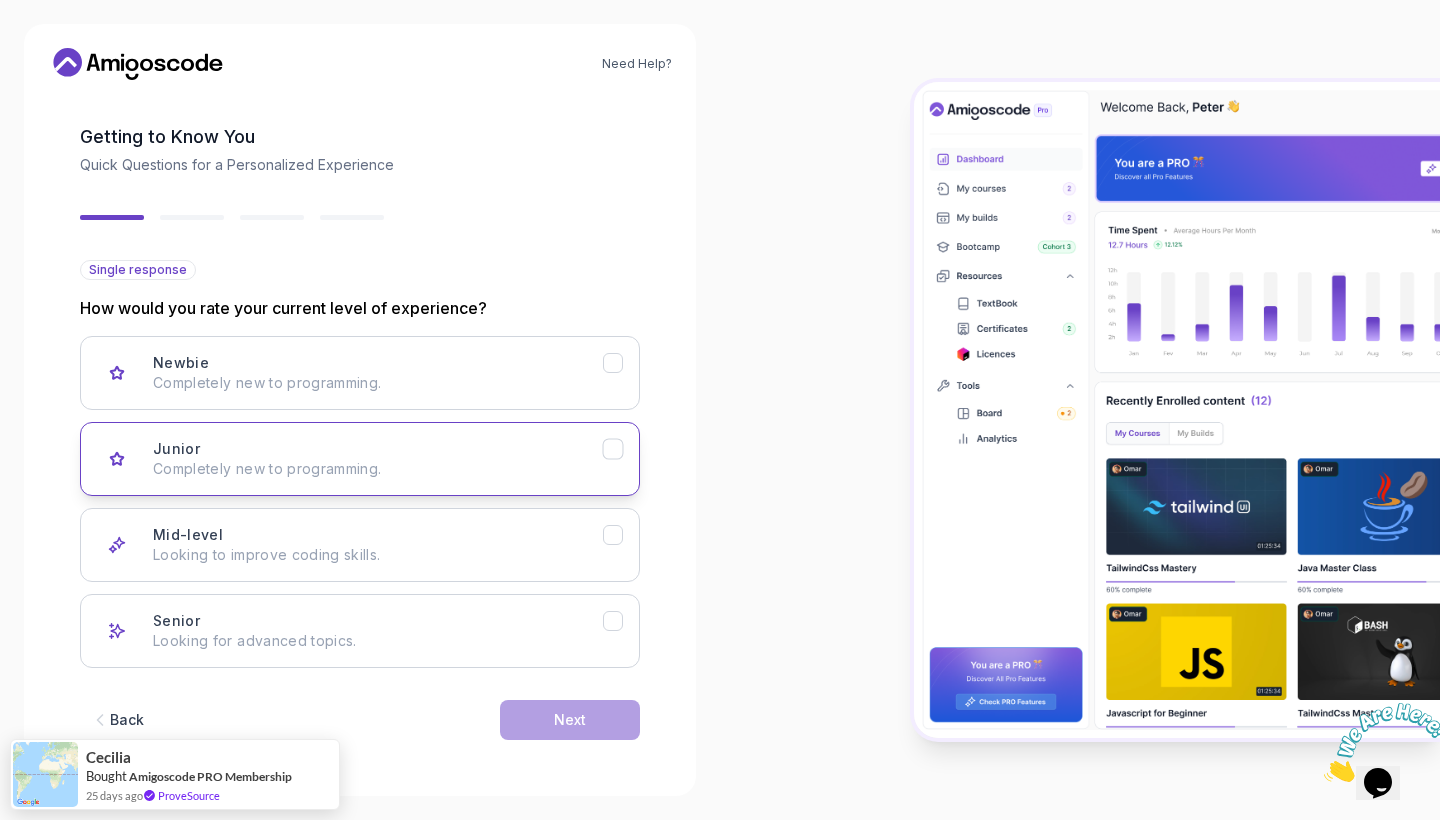 click 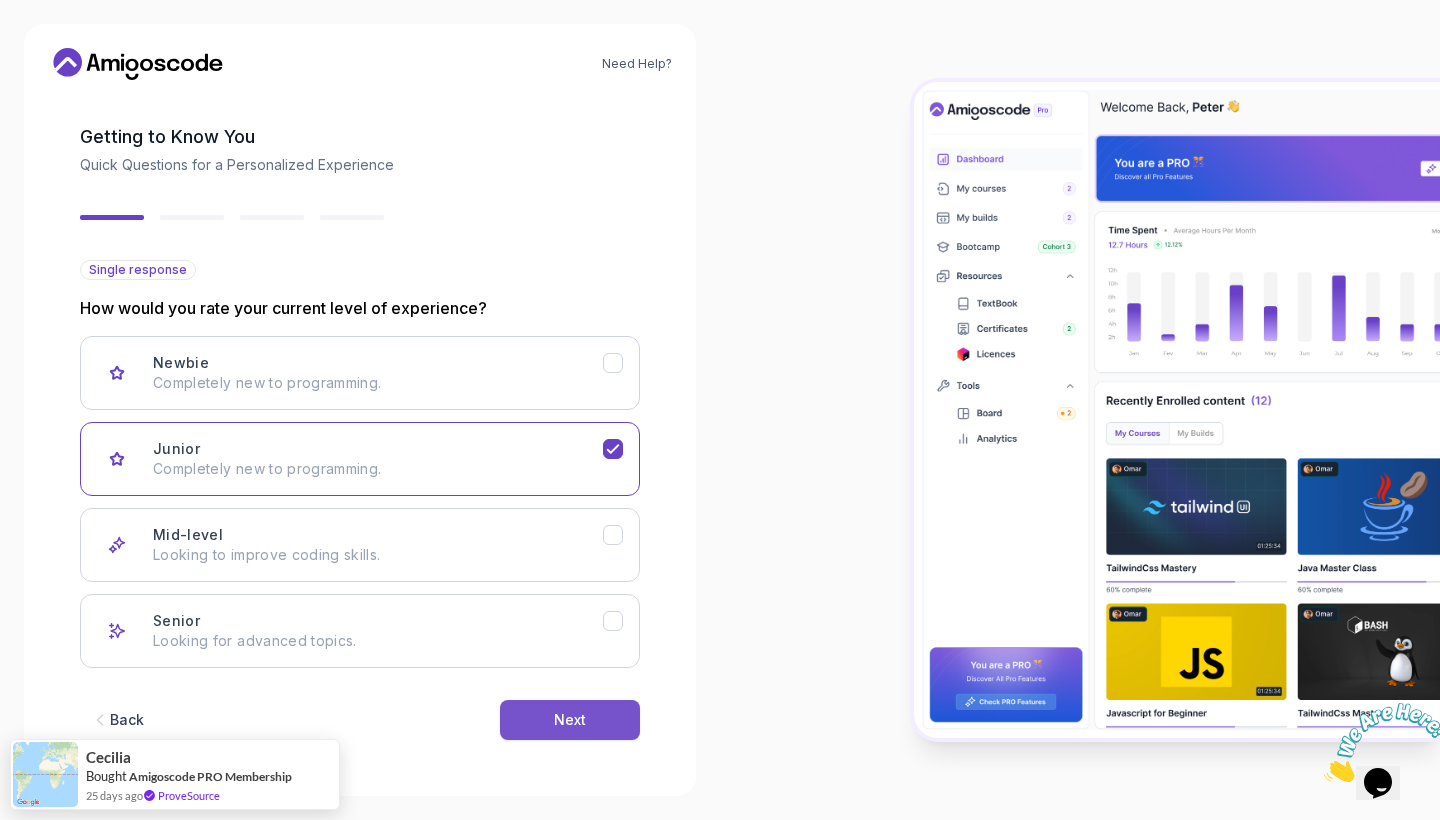 click on "Next" at bounding box center (570, 720) 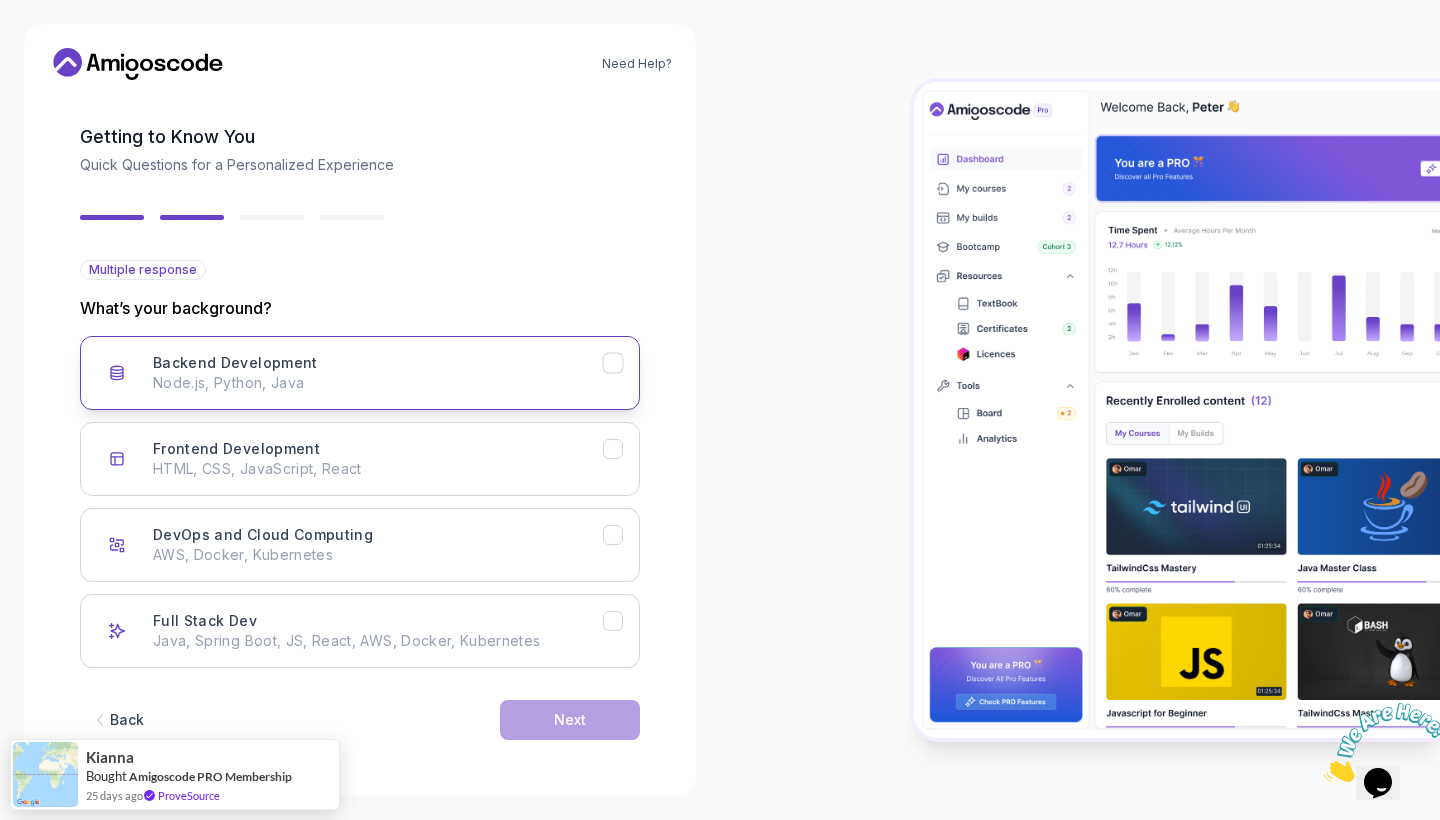 click 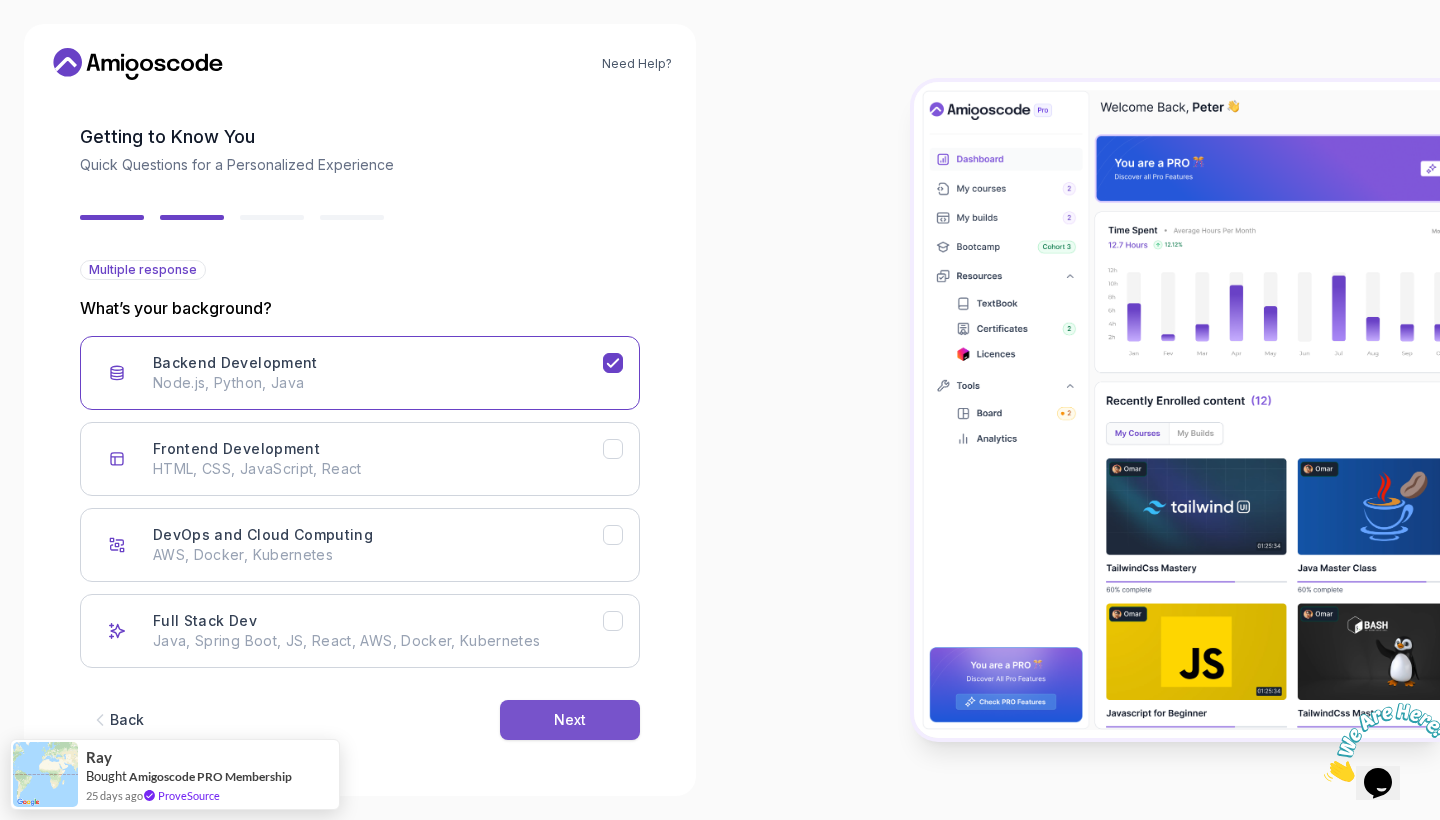 click on "Next" at bounding box center (570, 720) 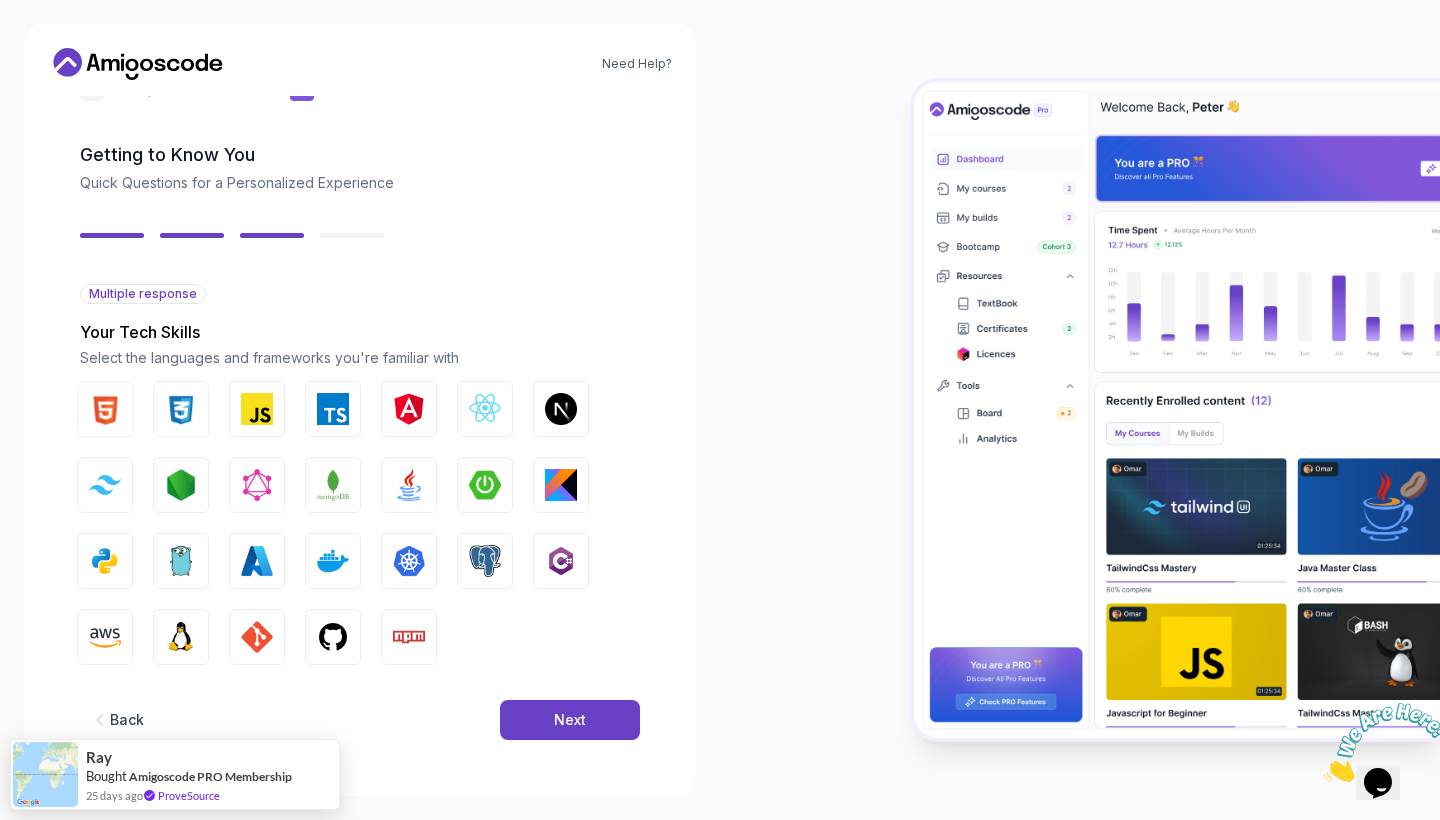 scroll, scrollTop: 53, scrollLeft: 0, axis: vertical 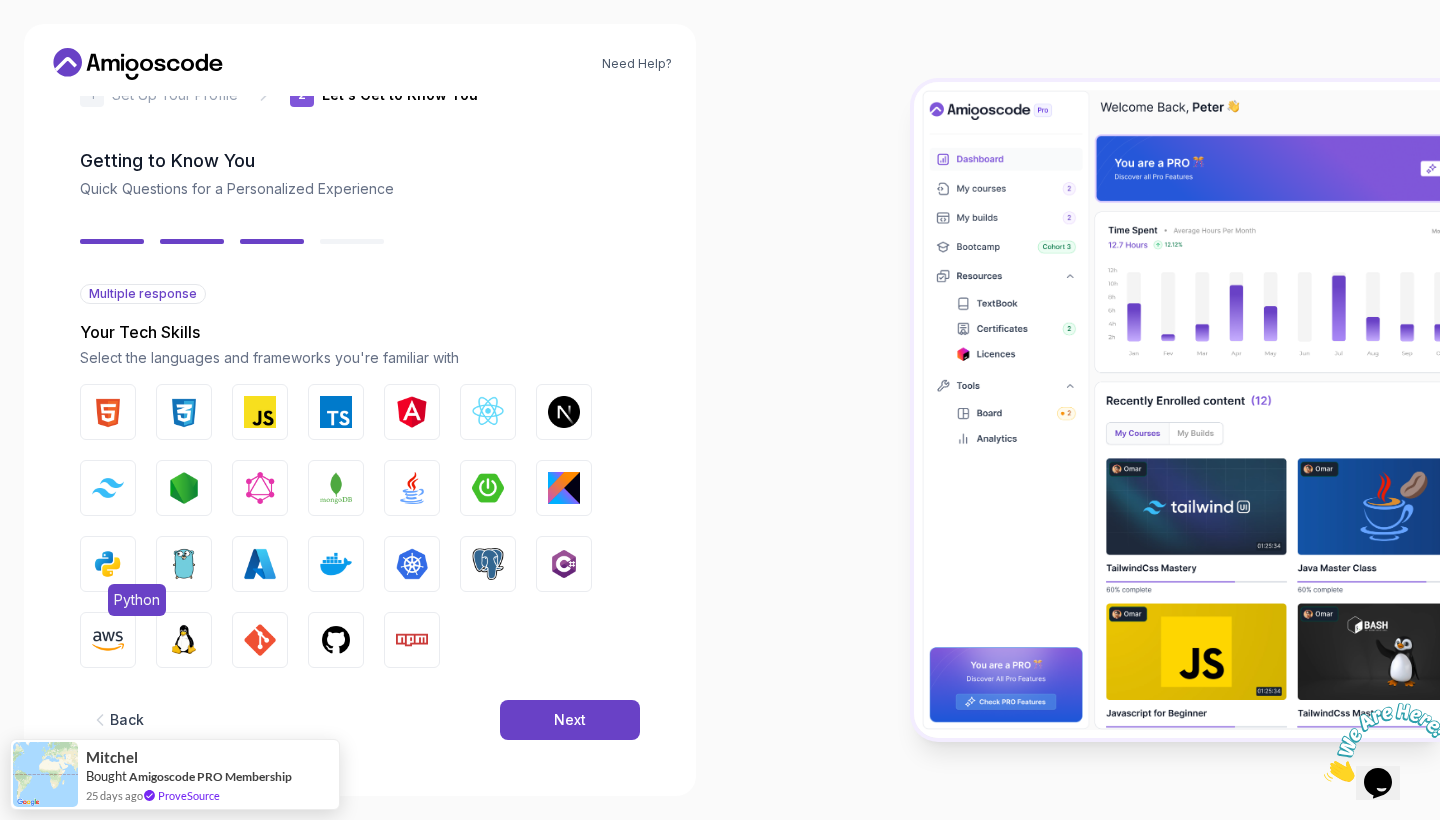 click at bounding box center [108, 564] 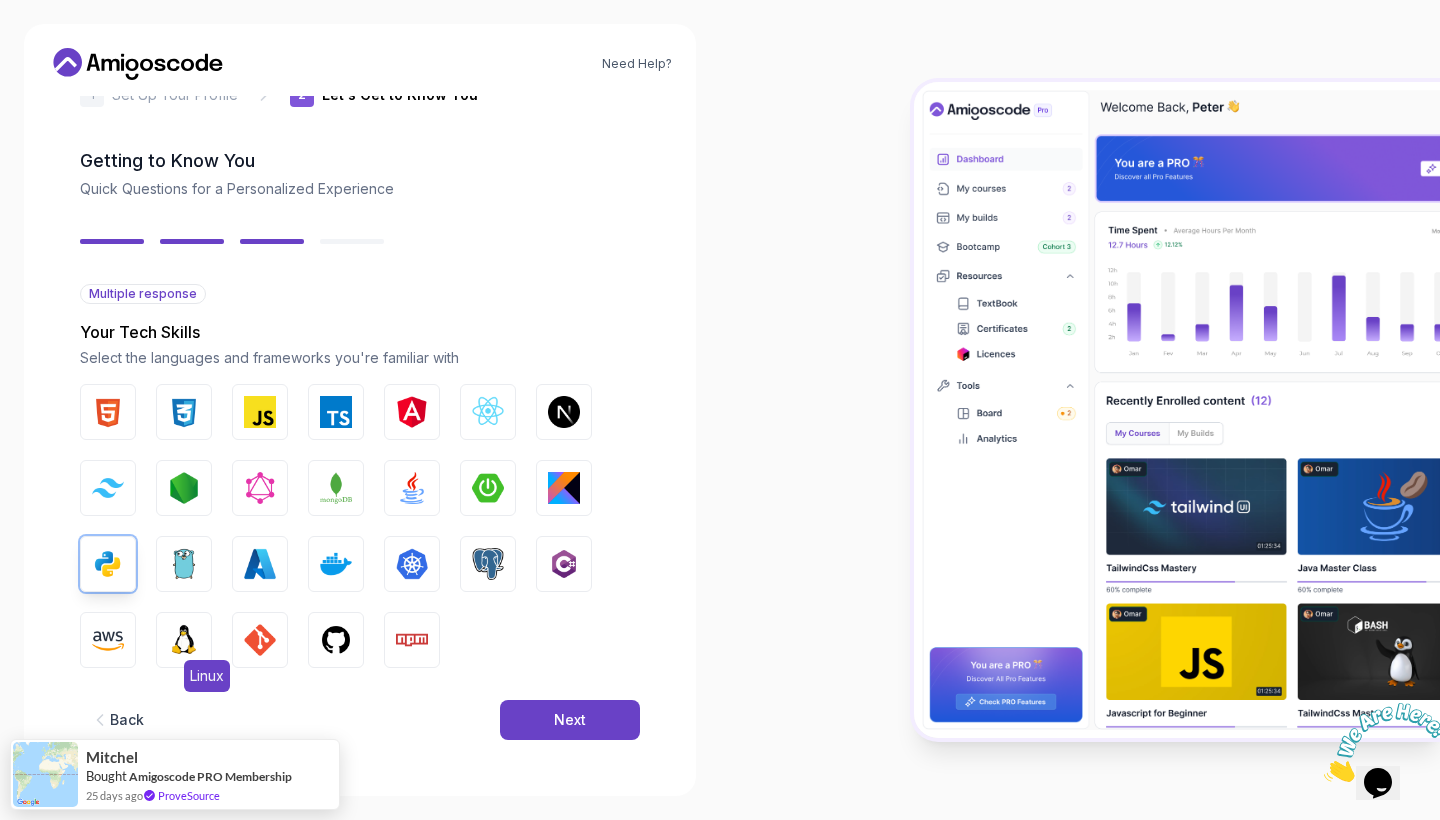 click at bounding box center [184, 640] 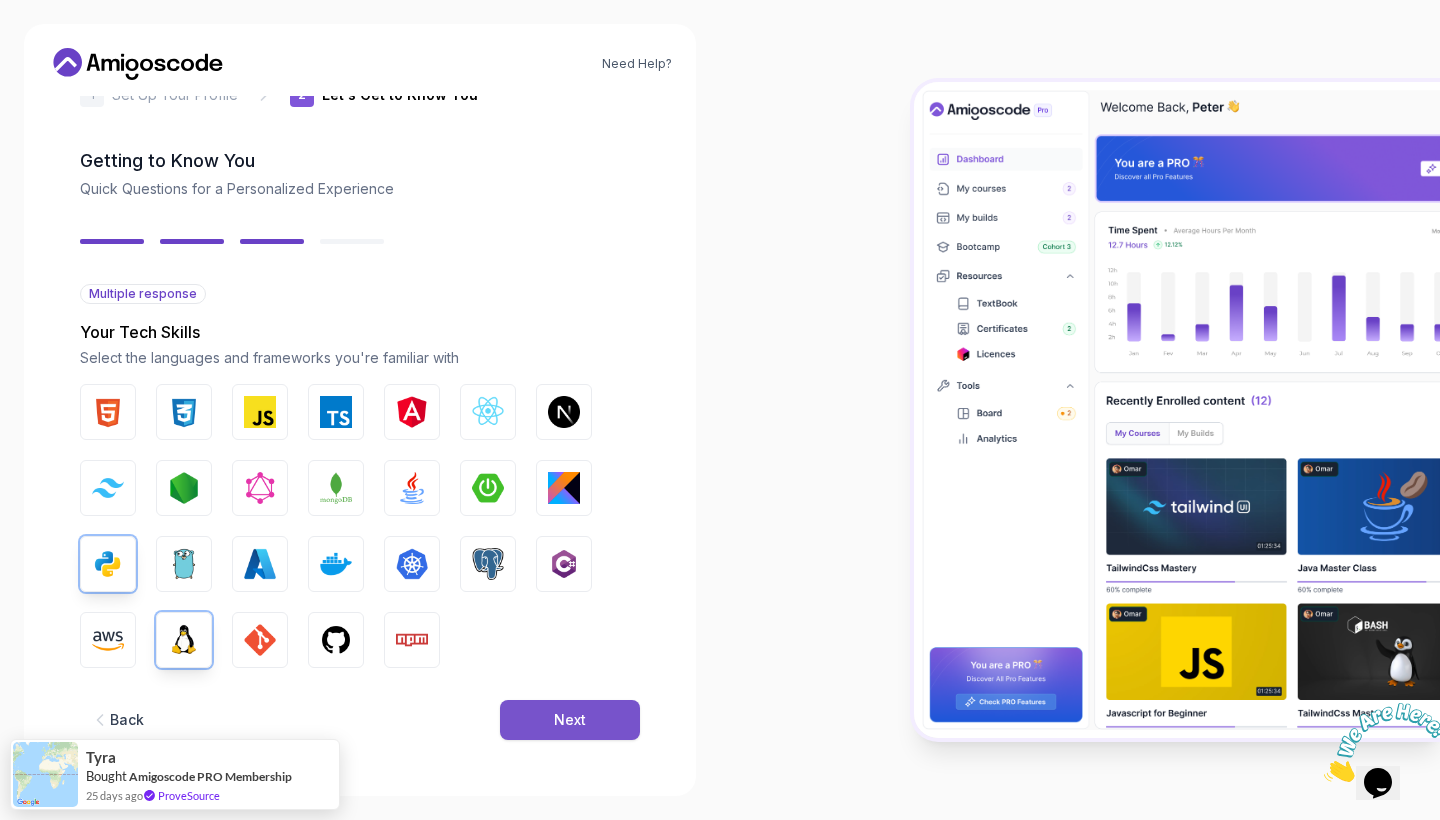 click on "Next" at bounding box center [570, 720] 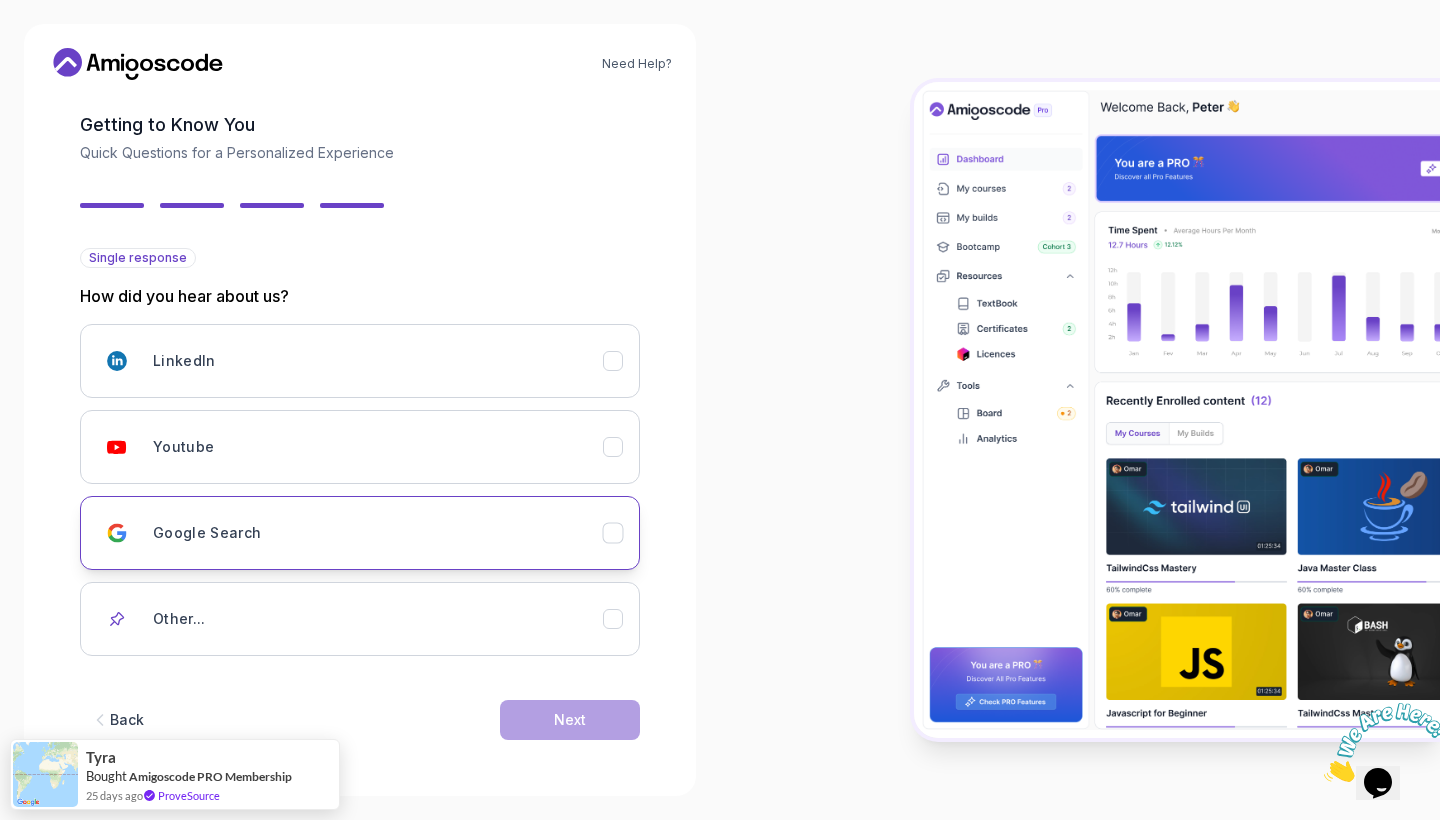 scroll, scrollTop: 89, scrollLeft: 0, axis: vertical 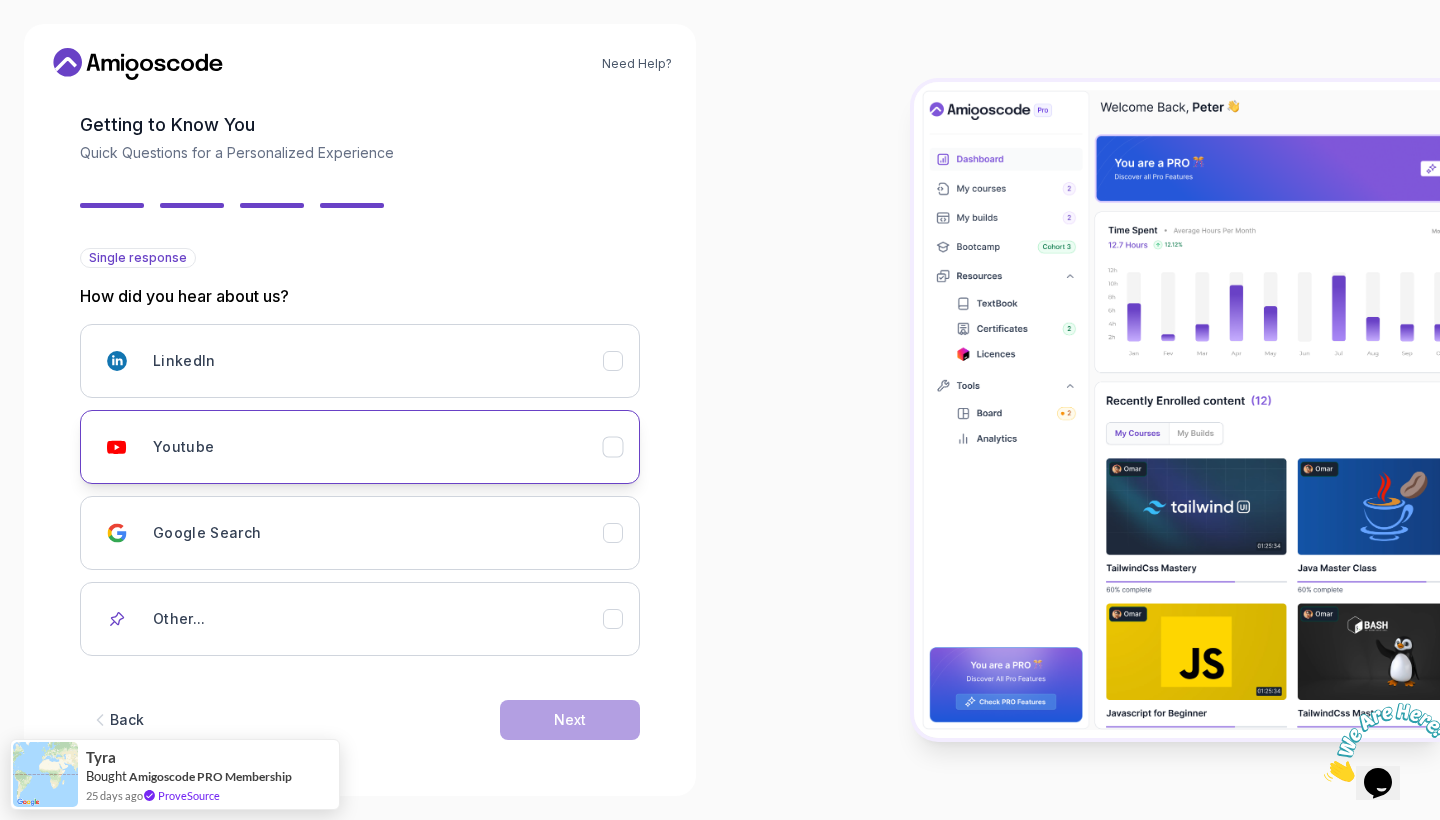 click 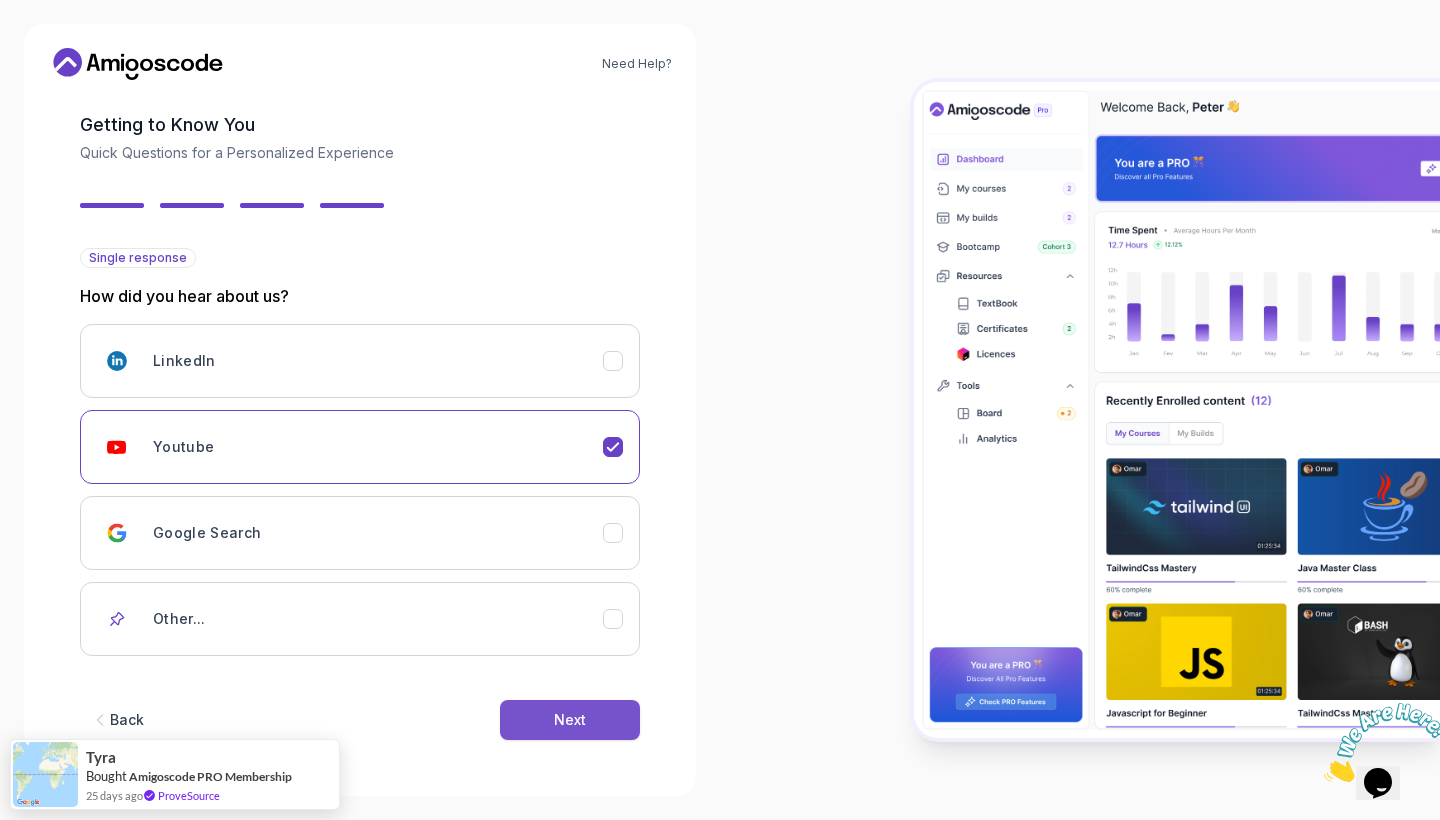 click on "Next" at bounding box center (570, 720) 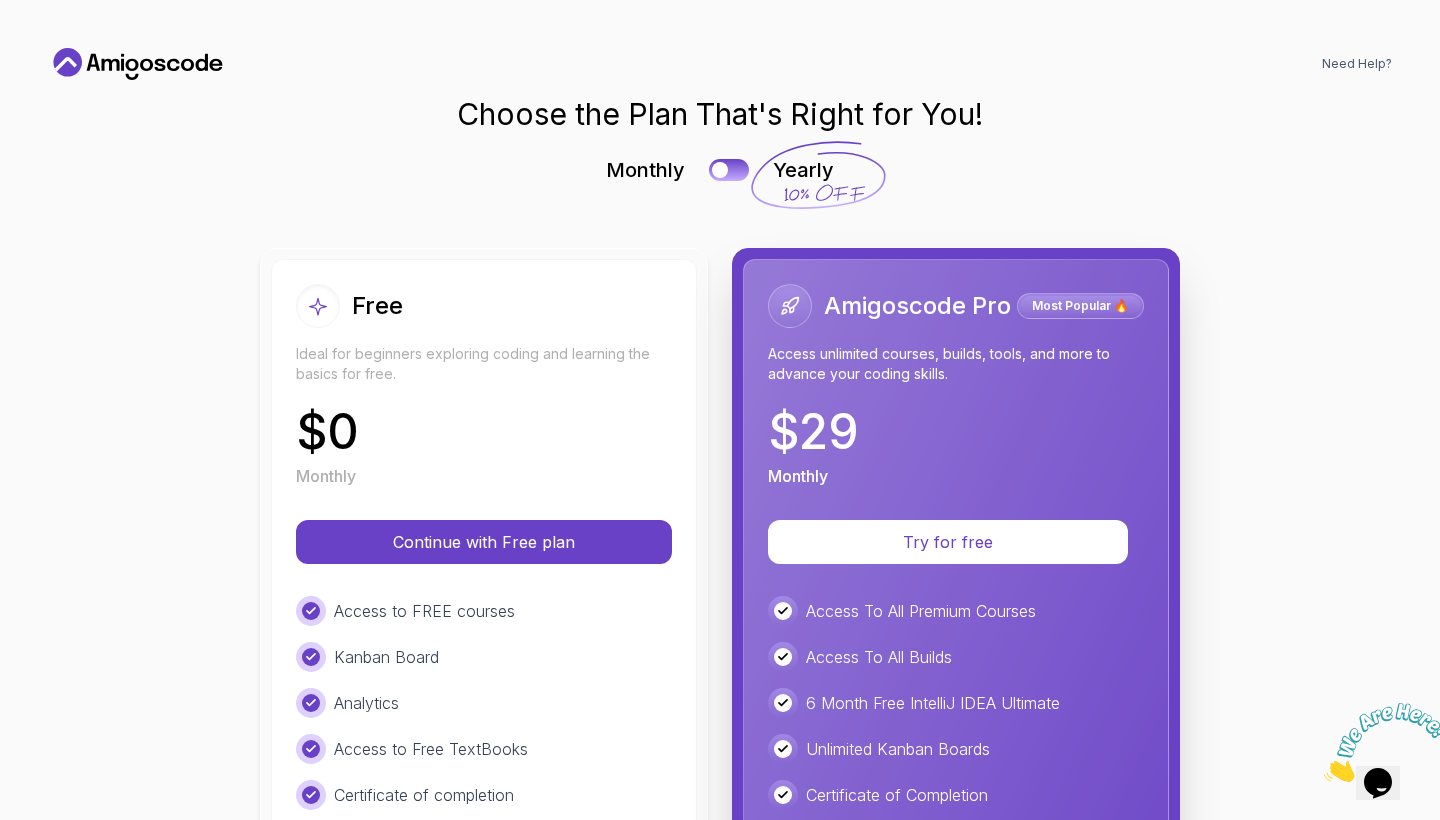 scroll, scrollTop: 0, scrollLeft: 0, axis: both 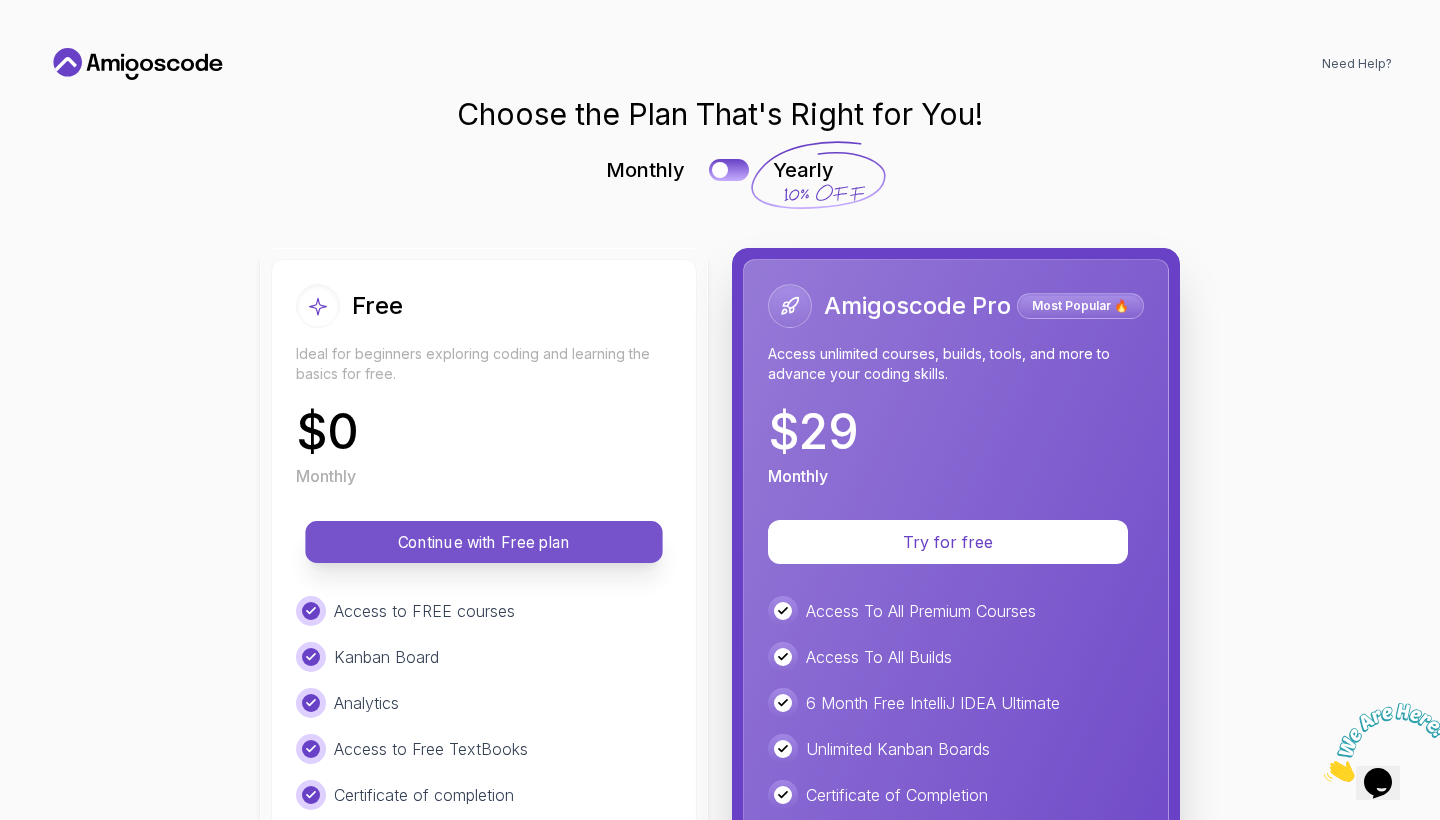 click on "Continue with Free plan" at bounding box center [484, 542] 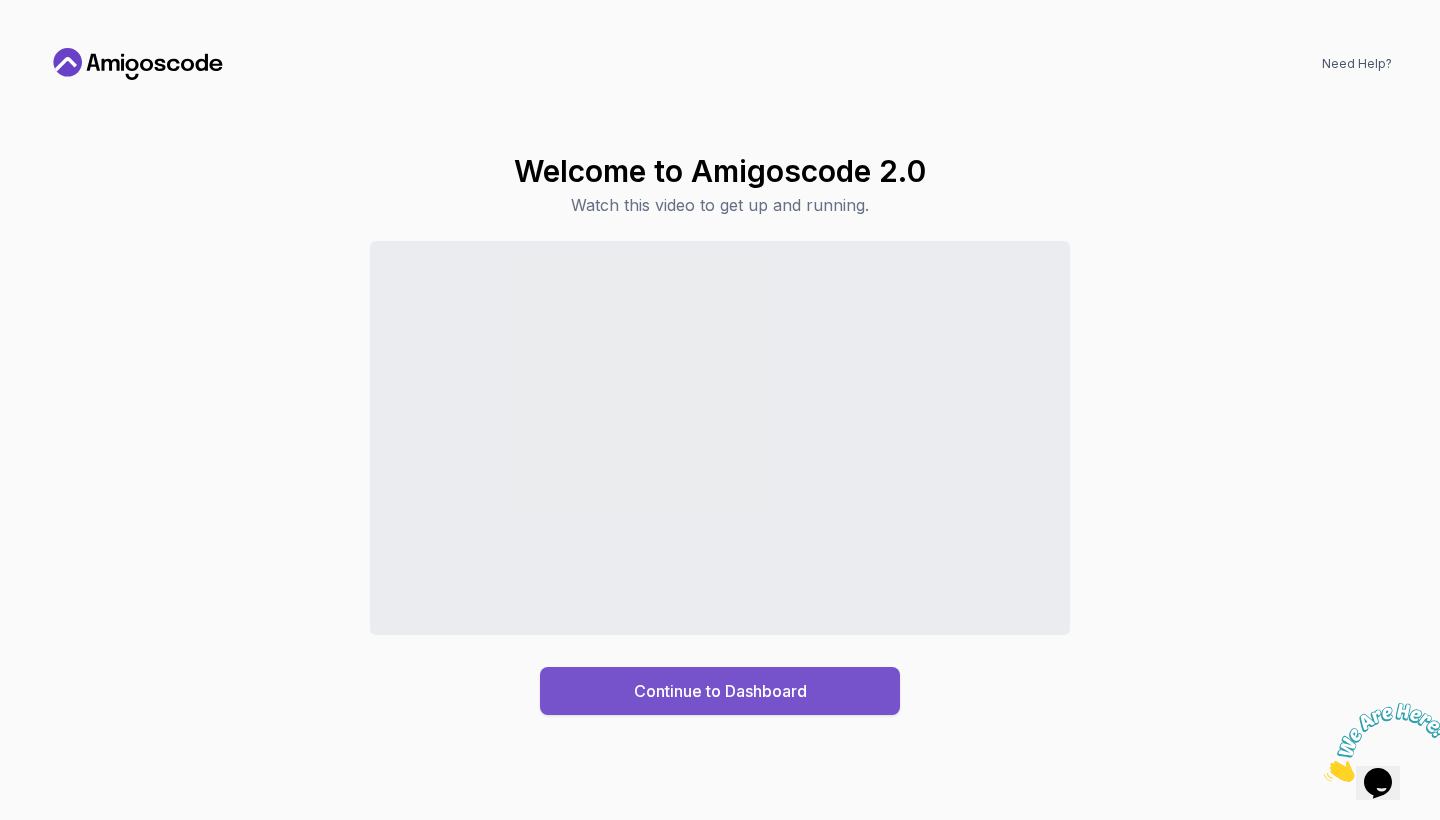 click on "Continue to Dashboard" at bounding box center (720, 691) 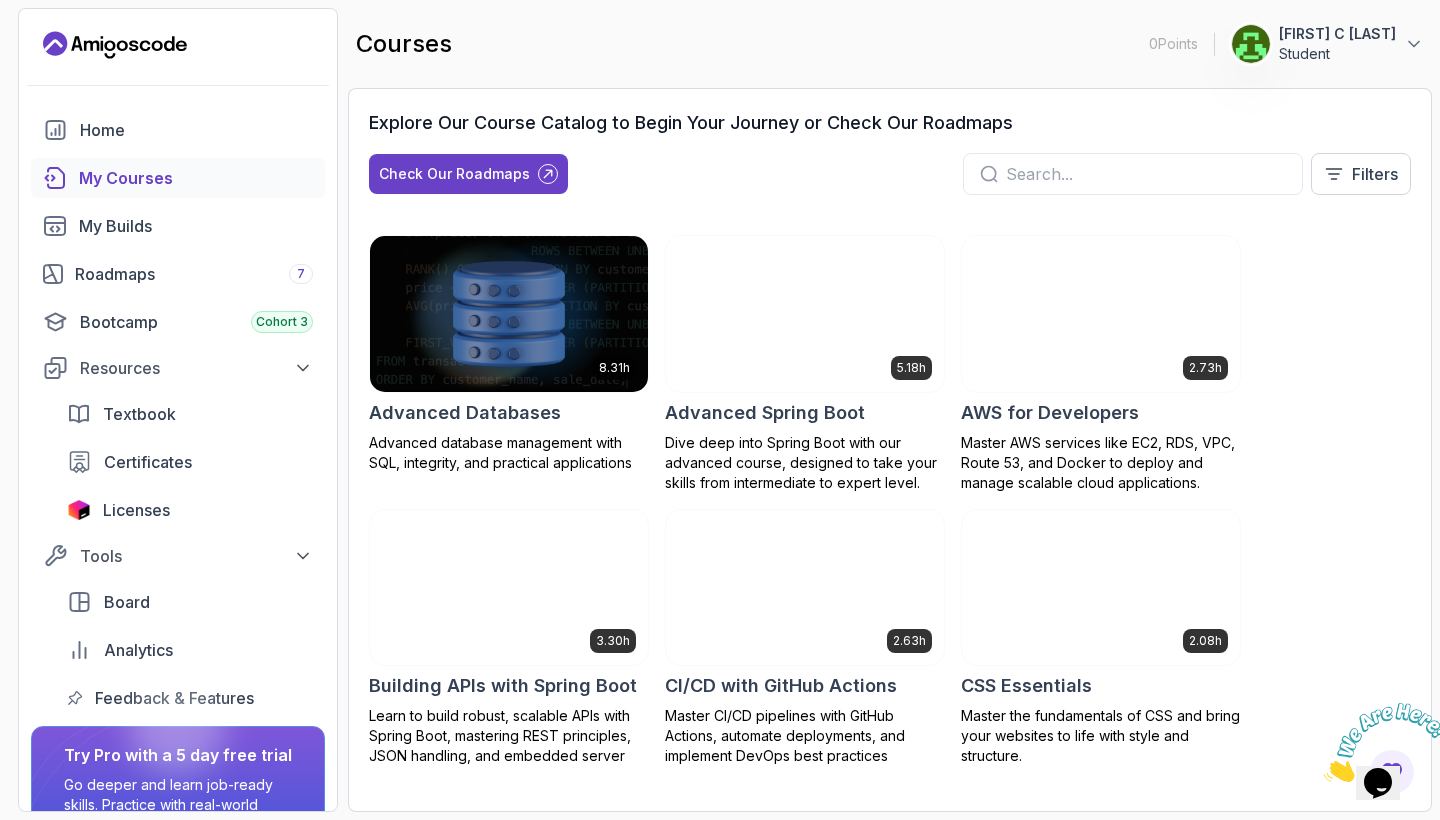 scroll, scrollTop: 0, scrollLeft: 0, axis: both 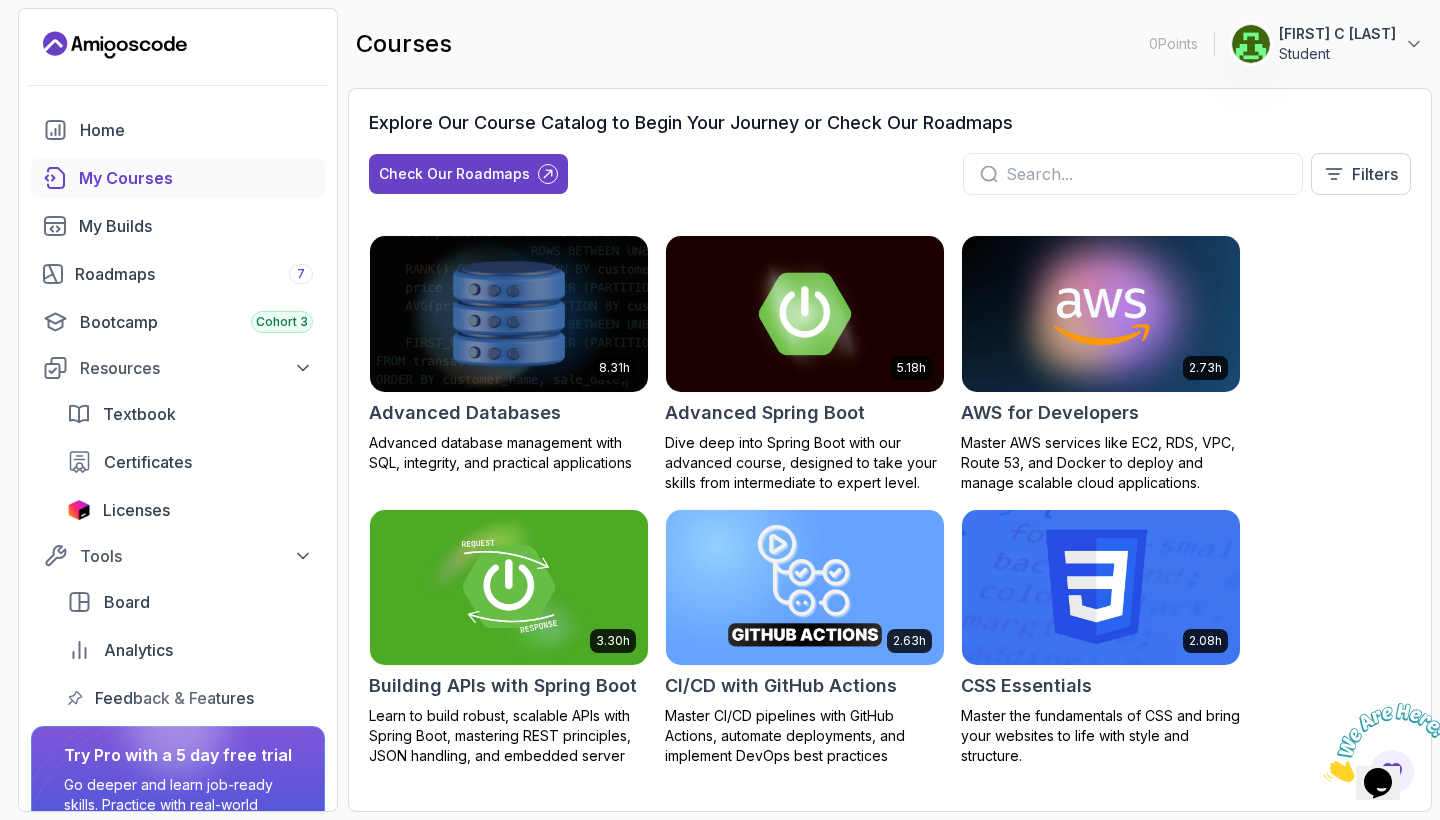 click at bounding box center [1146, 174] 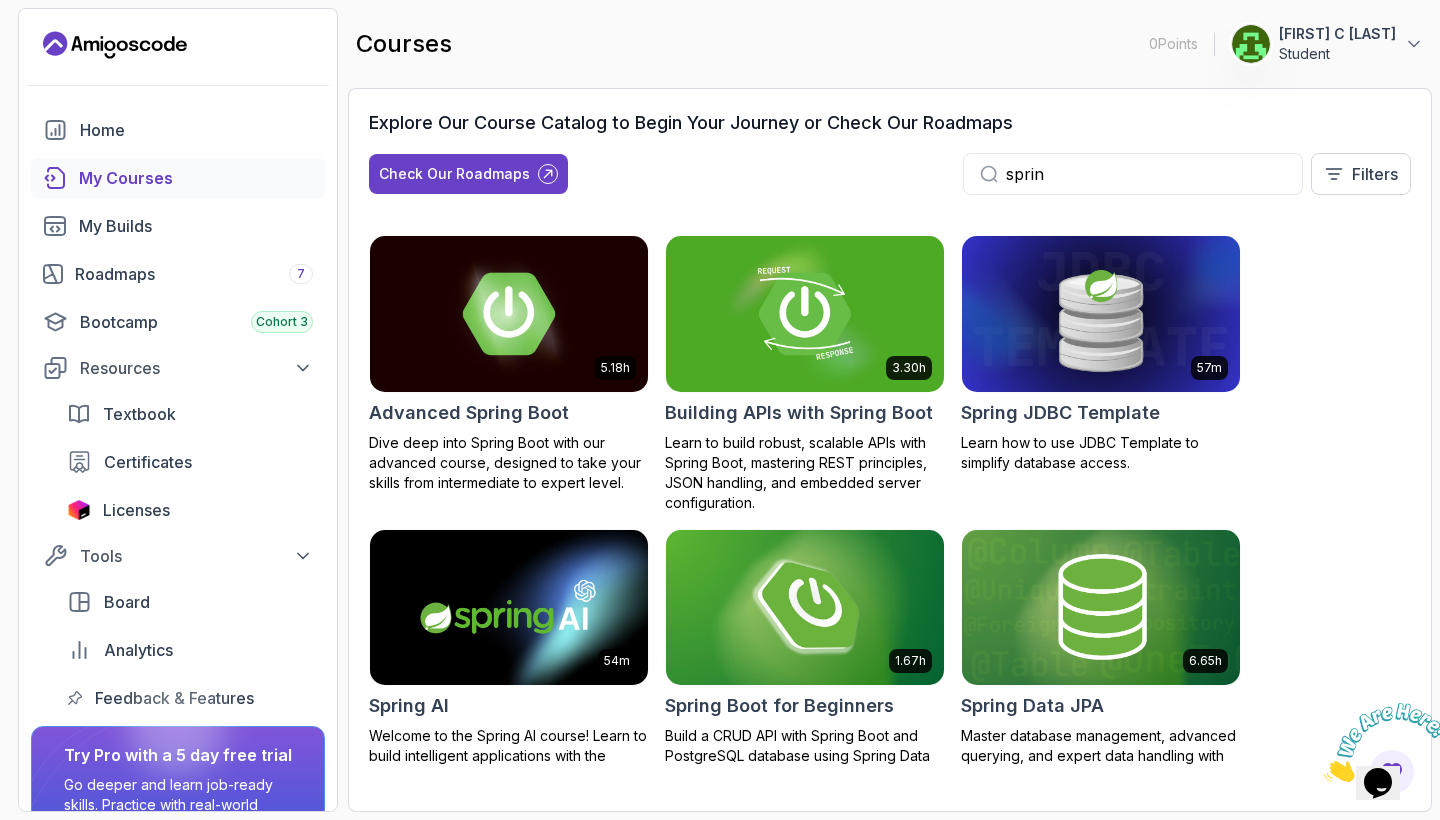 type on "sprin" 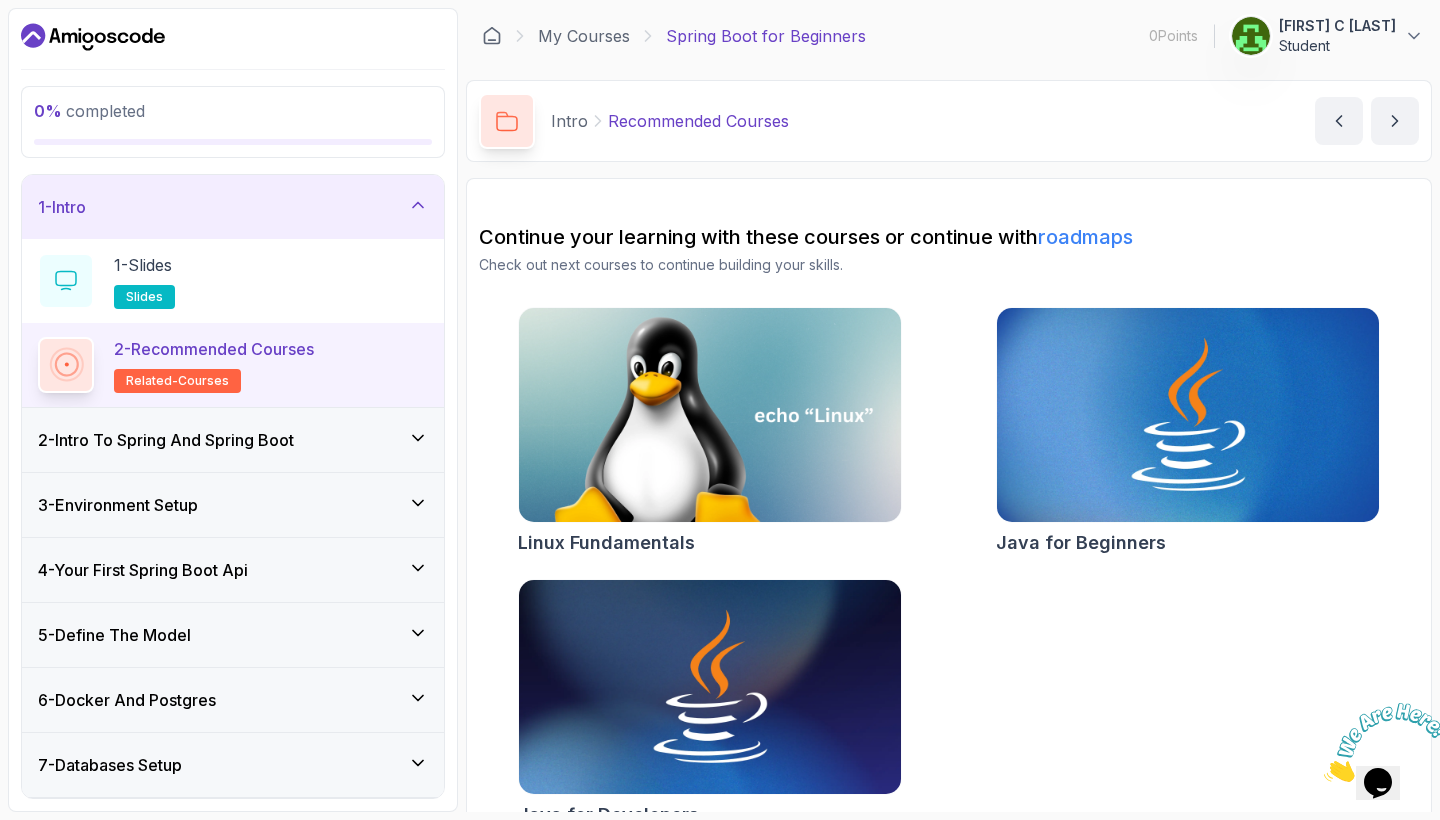 scroll, scrollTop: 0, scrollLeft: 0, axis: both 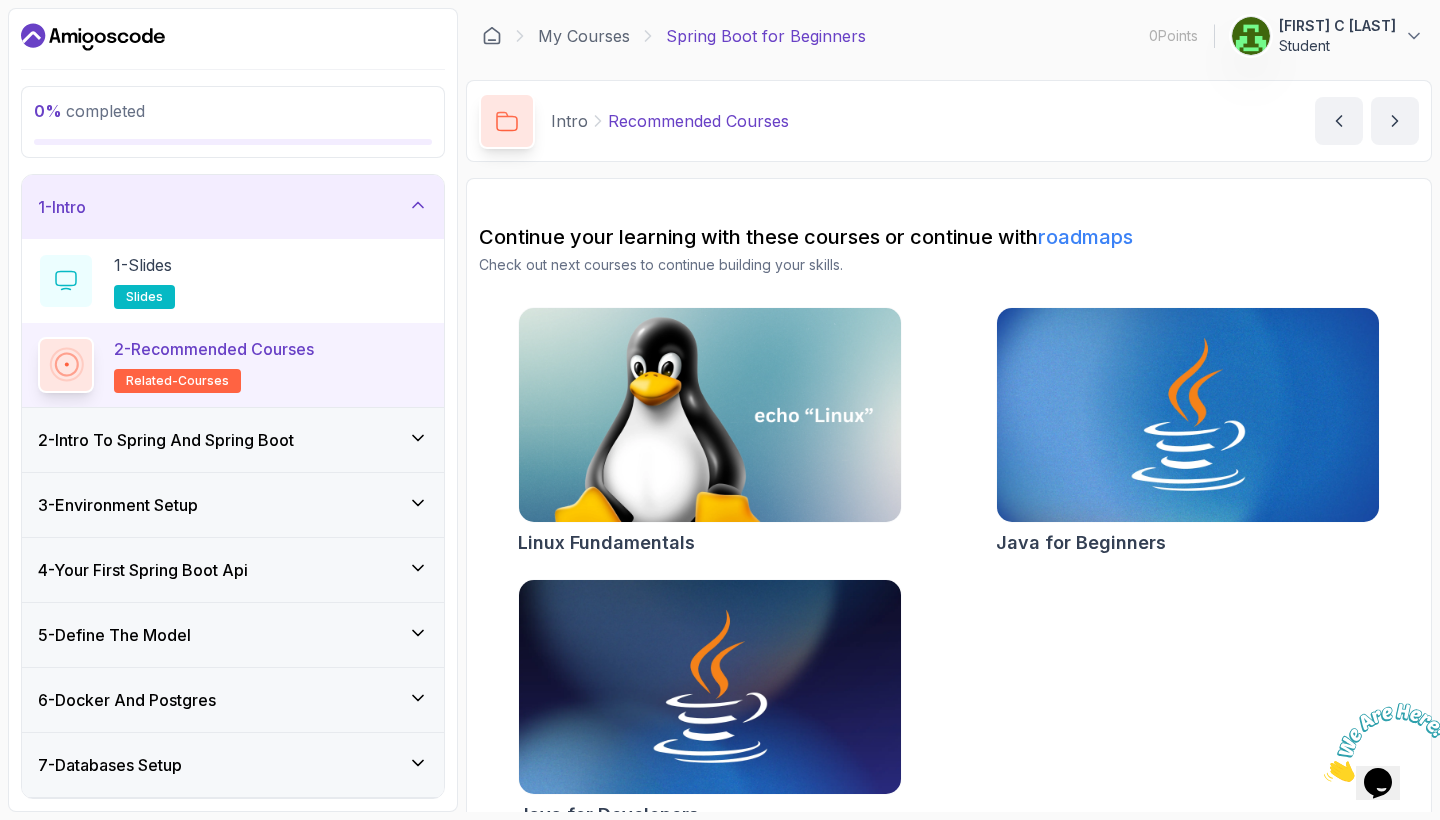 click 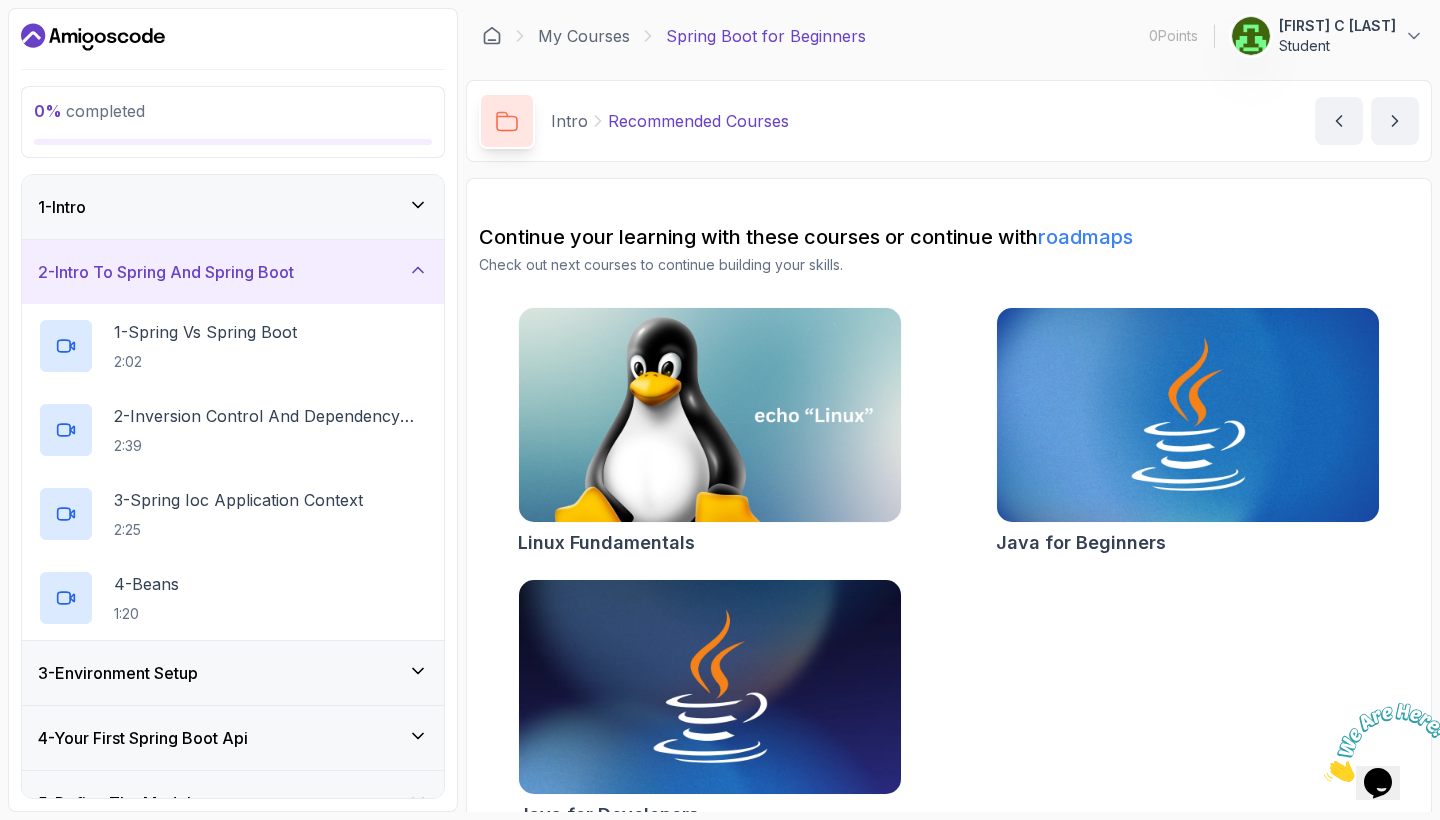 click 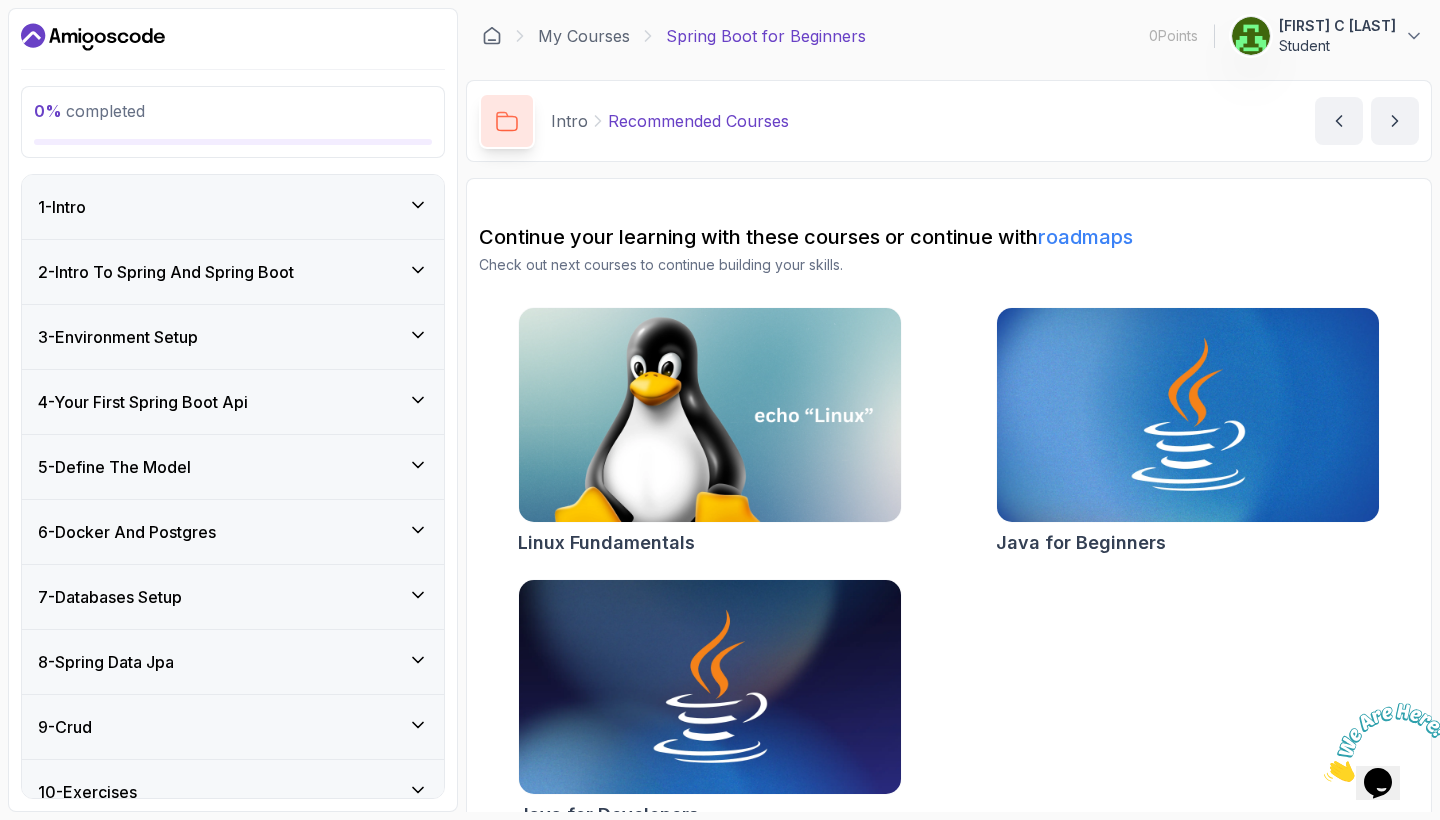 click 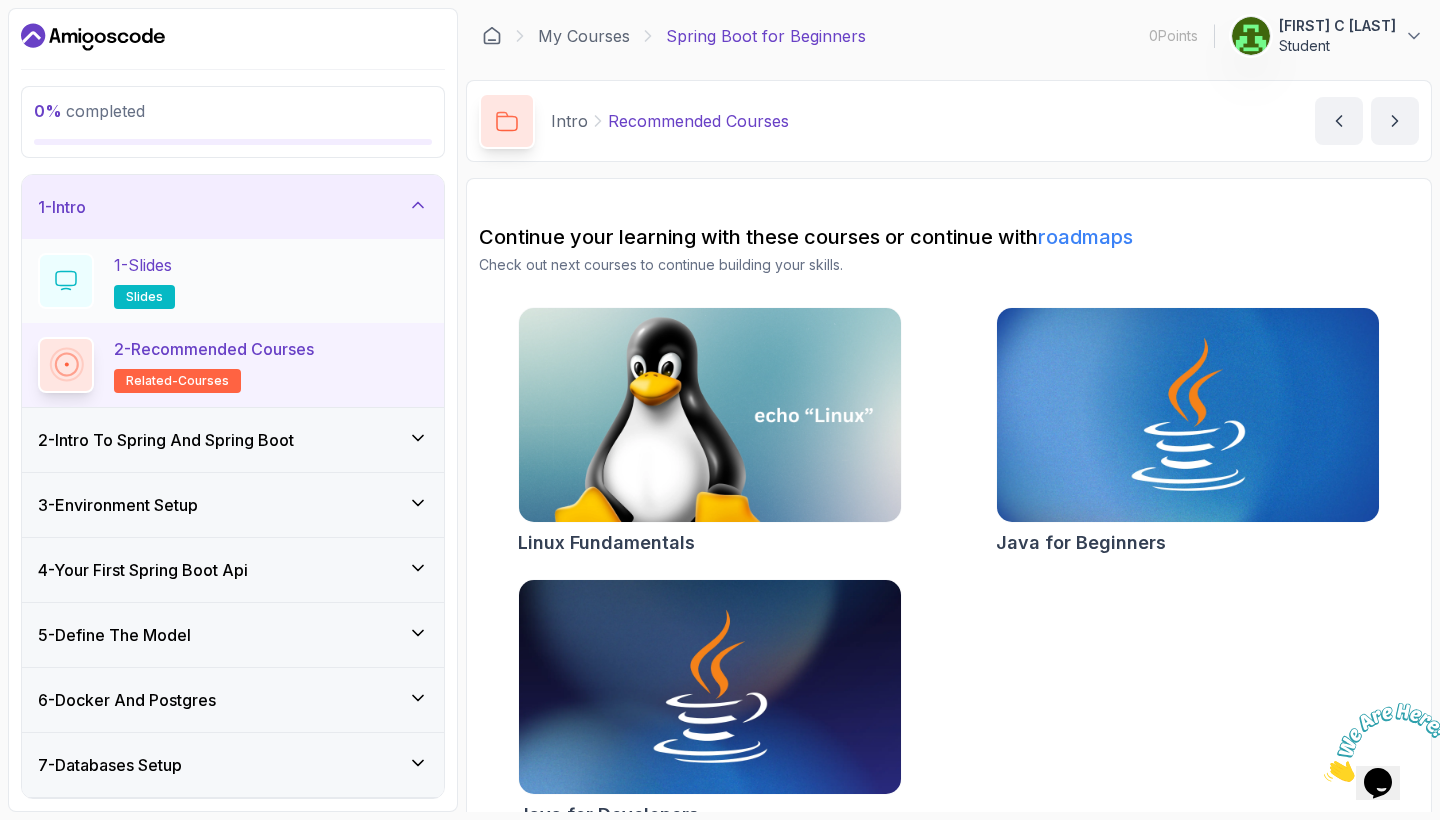 click on "1  -  Slides slides" at bounding box center [233, 281] 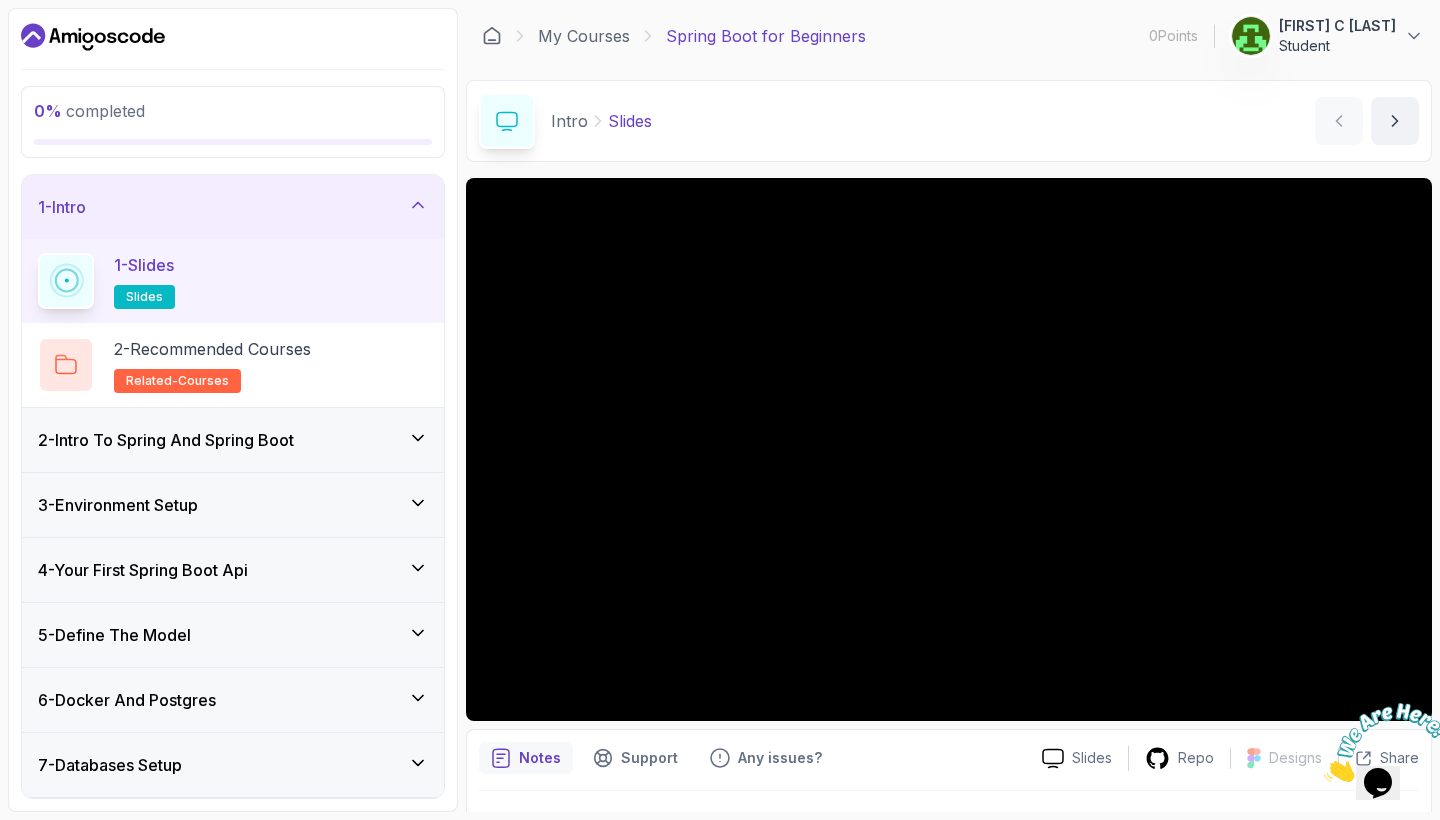 click at bounding box center [1324, 776] 